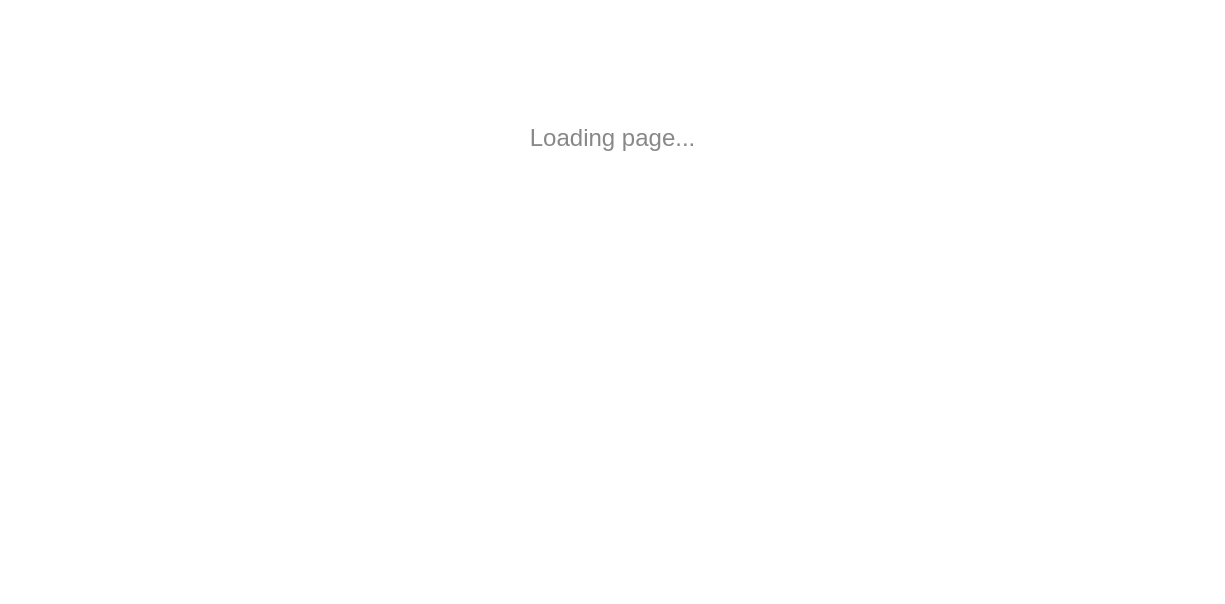 scroll, scrollTop: 0, scrollLeft: 0, axis: both 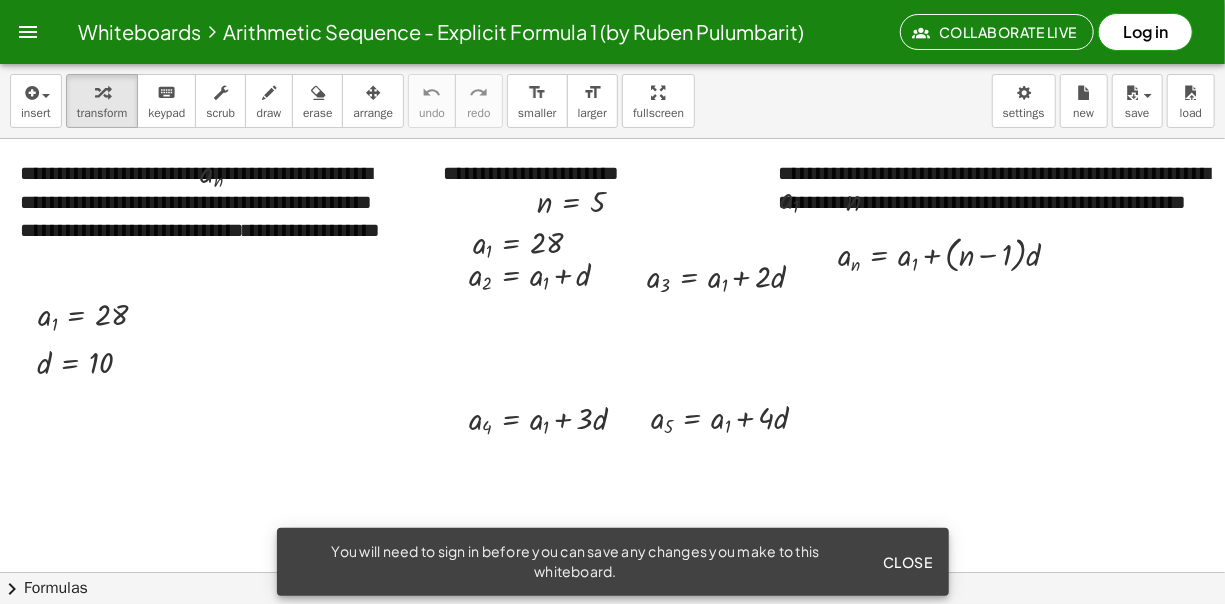 click on "Close" 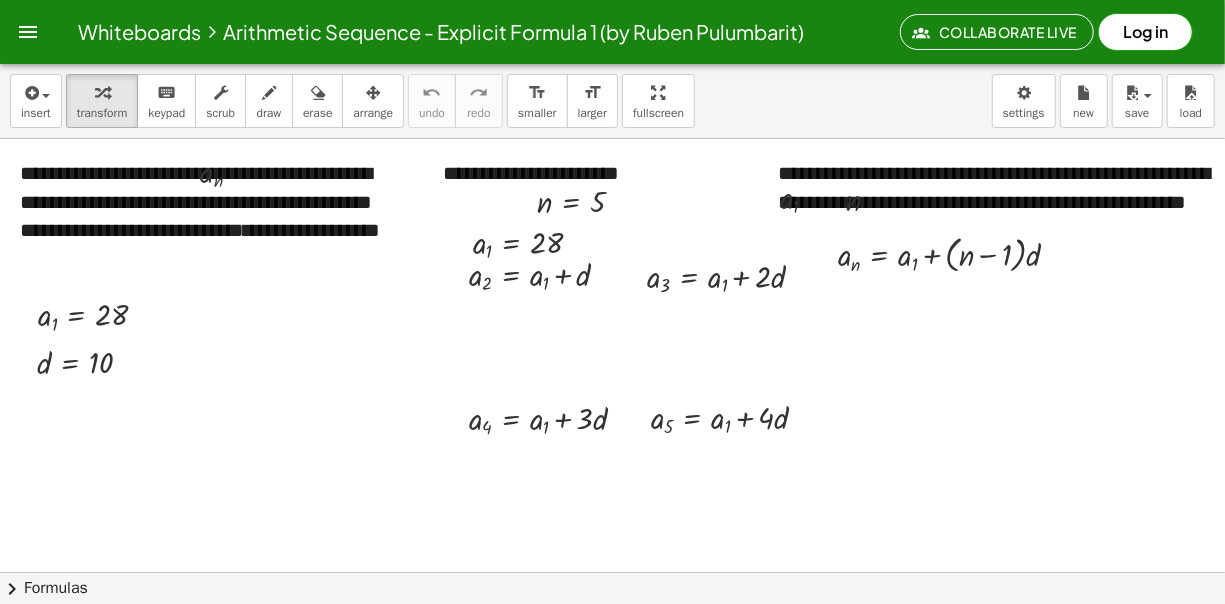 click on "**********" at bounding box center [612, 334] 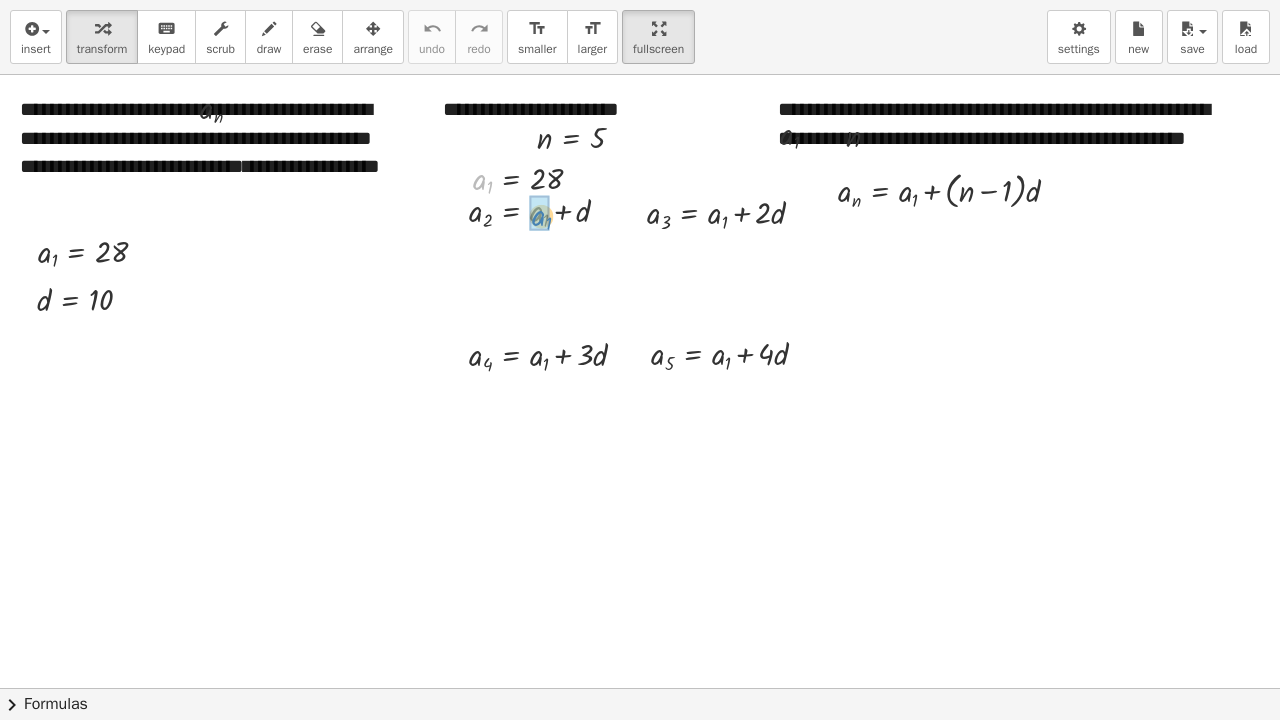 drag, startPoint x: 482, startPoint y: 178, endPoint x: 540, endPoint y: 214, distance: 68.26419 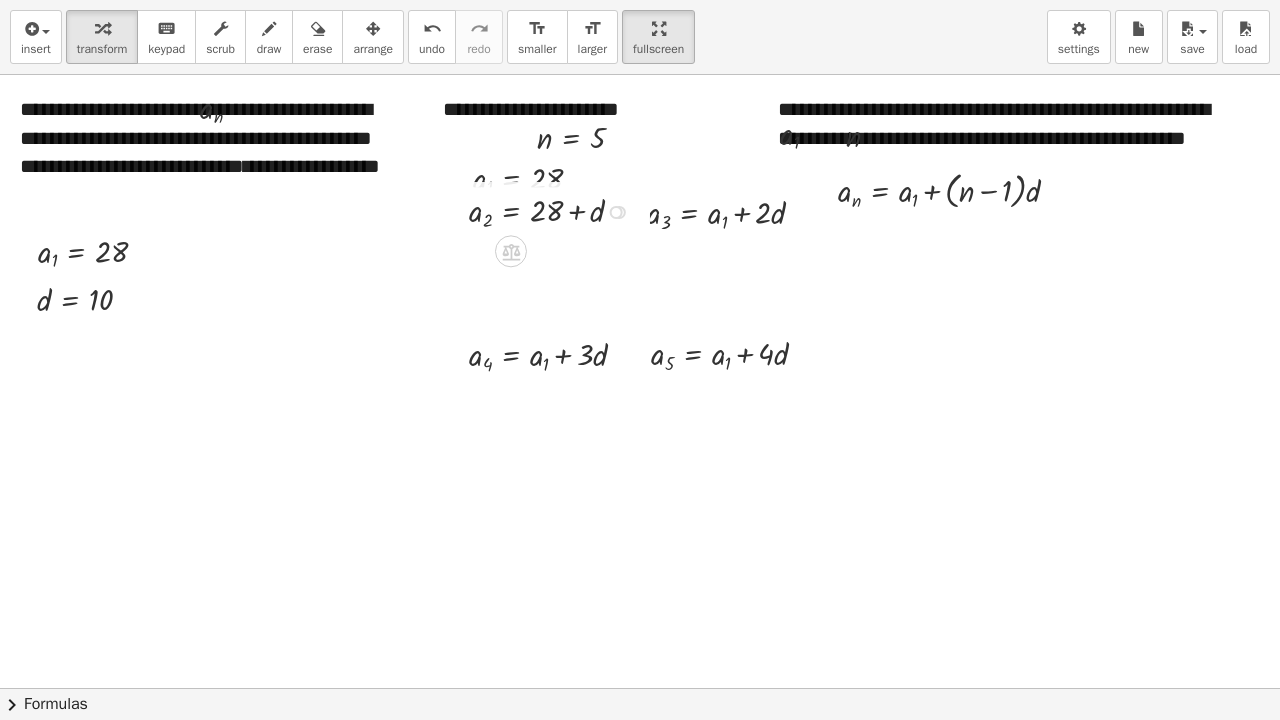click at bounding box center [616, 212] 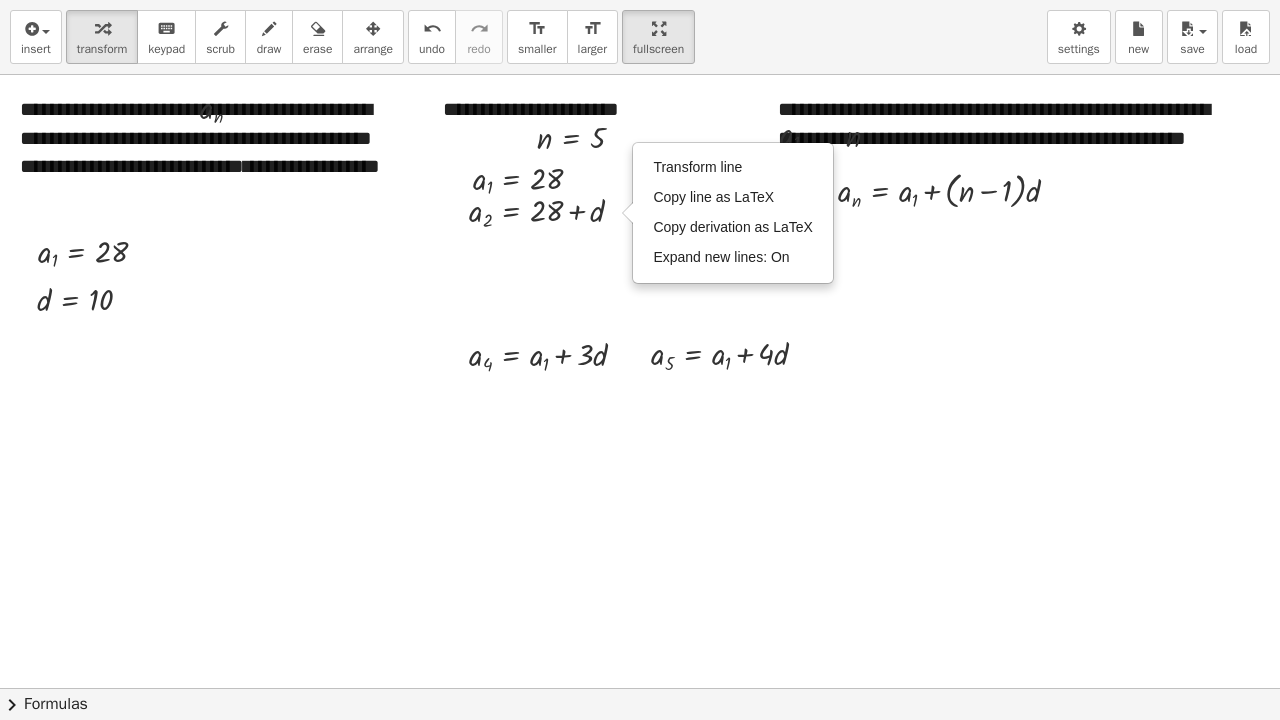 click at bounding box center [640, 688] 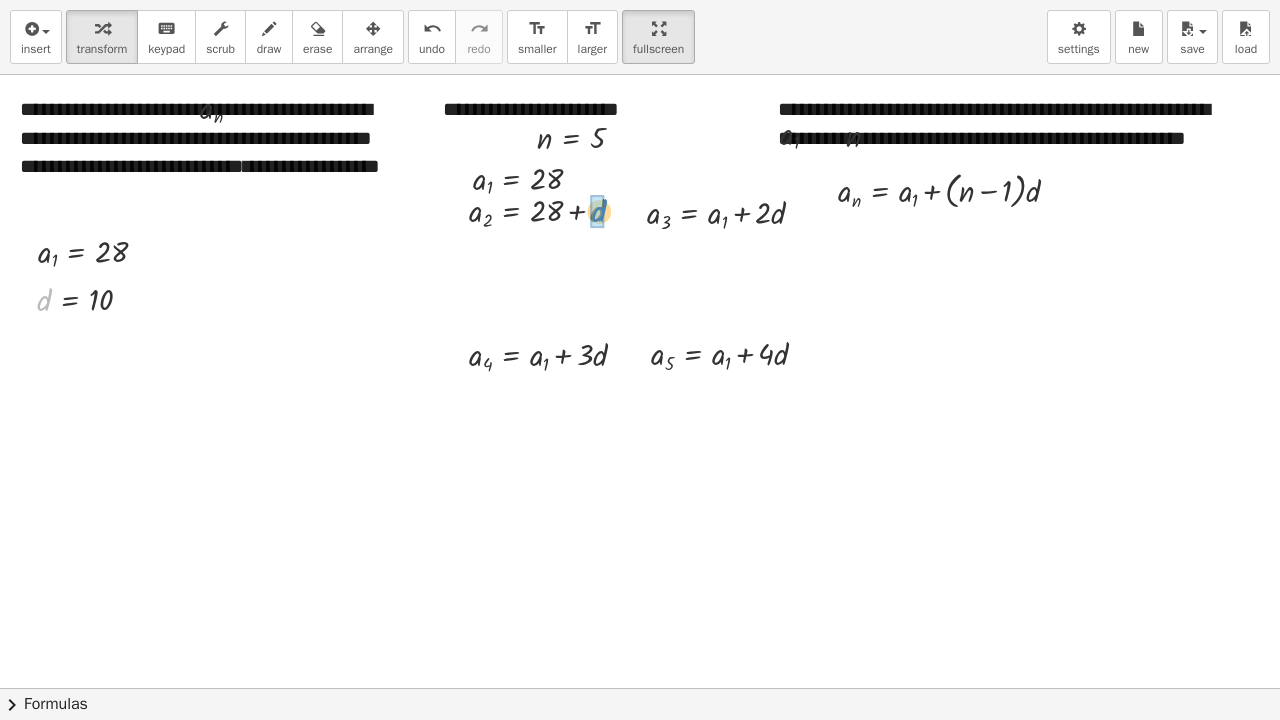 drag, startPoint x: 44, startPoint y: 299, endPoint x: 597, endPoint y: 212, distance: 559.80176 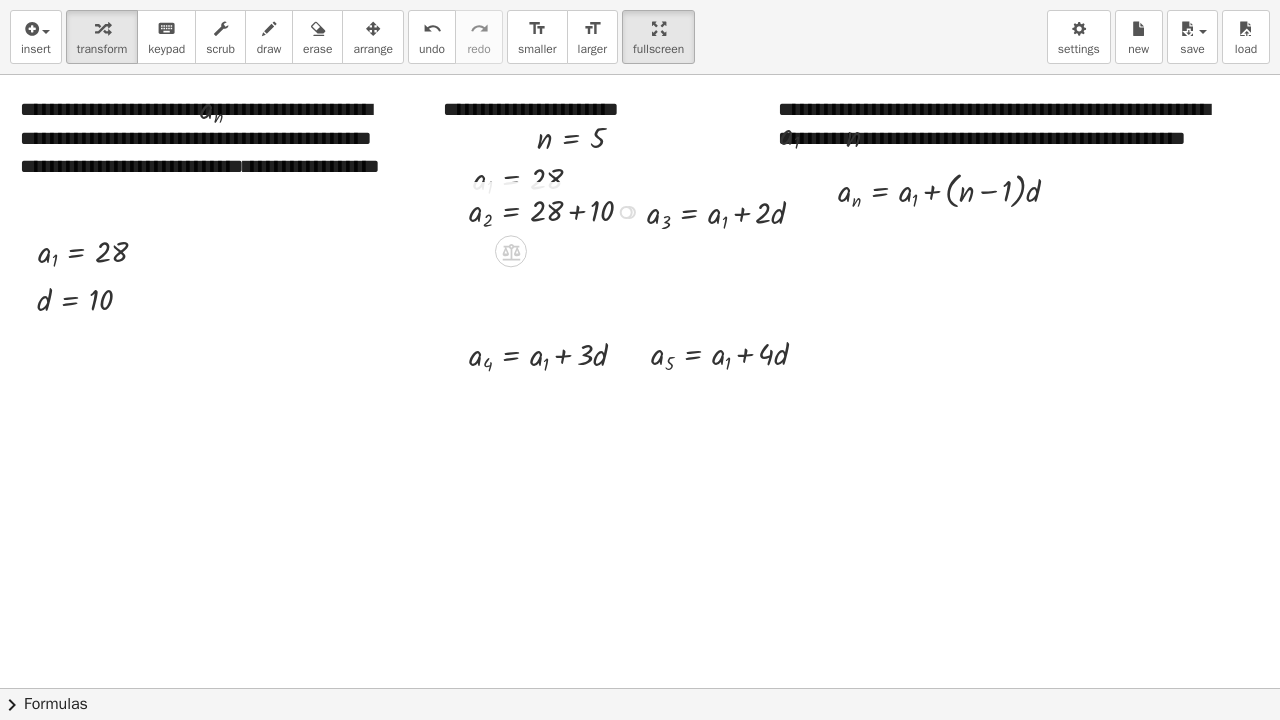 click at bounding box center (559, 210) 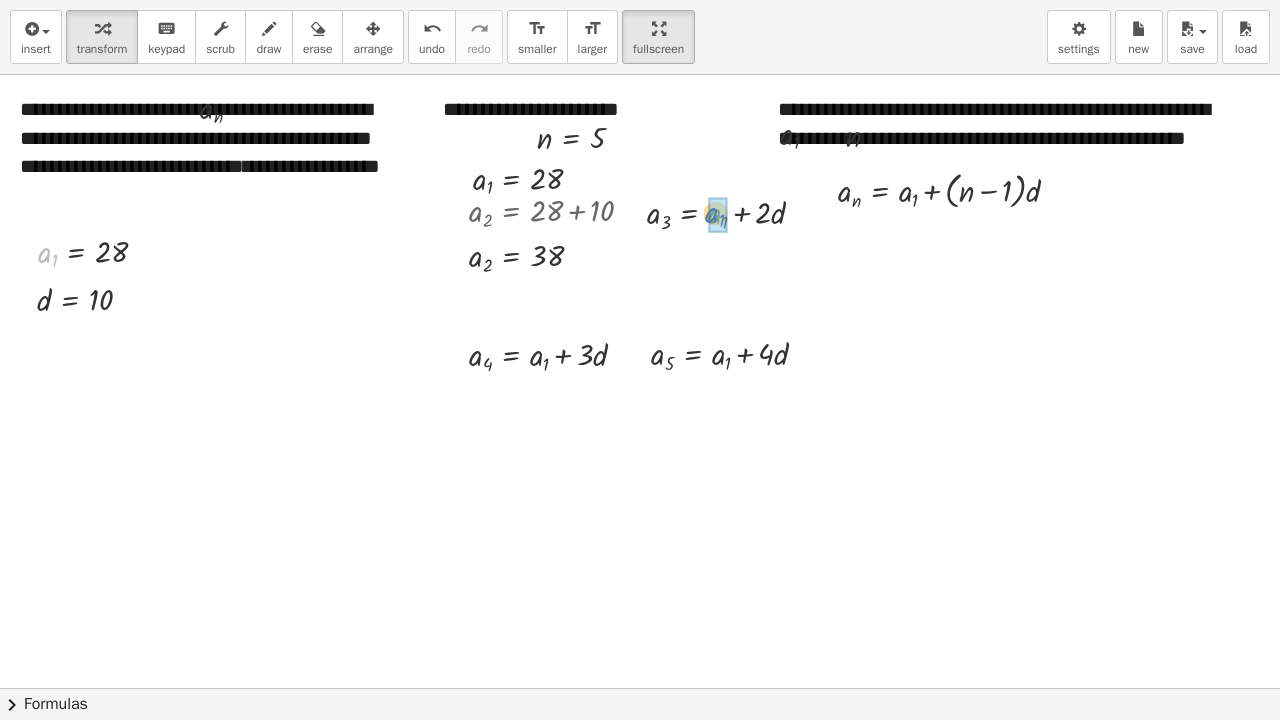 drag, startPoint x: 47, startPoint y: 255, endPoint x: 716, endPoint y: 216, distance: 670.1358 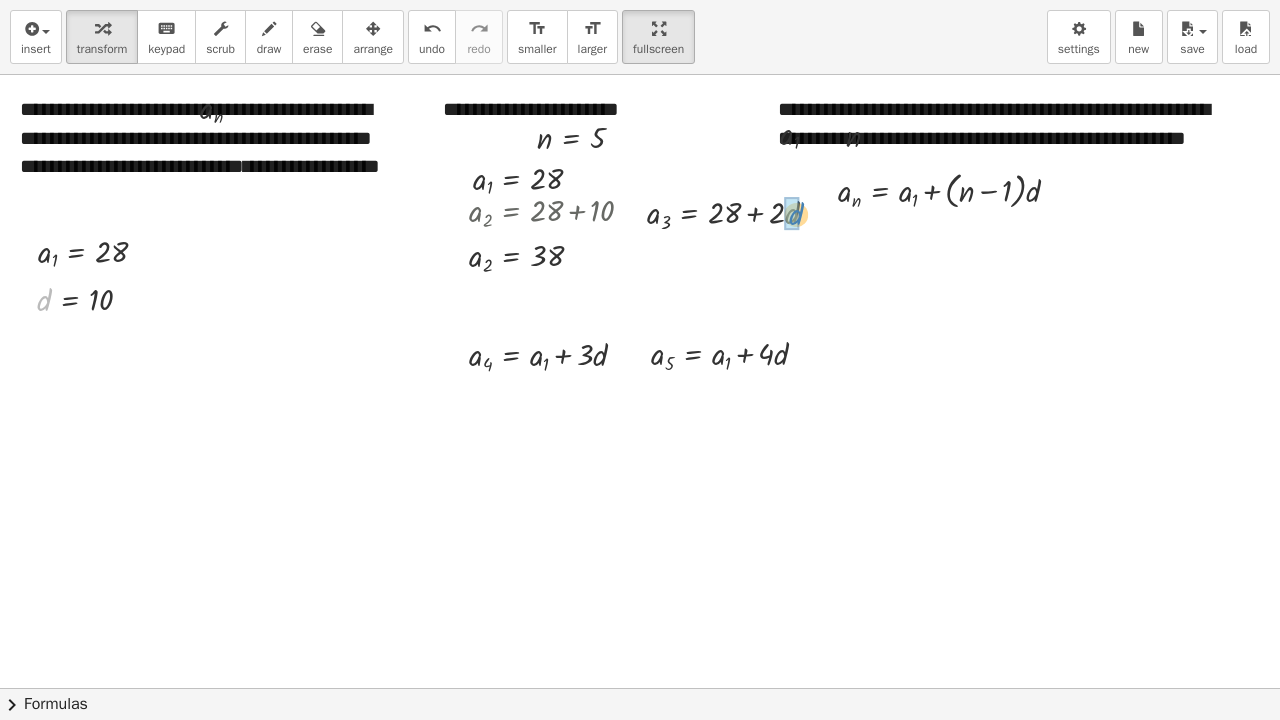 drag, startPoint x: 38, startPoint y: 301, endPoint x: 786, endPoint y: 214, distance: 753.0425 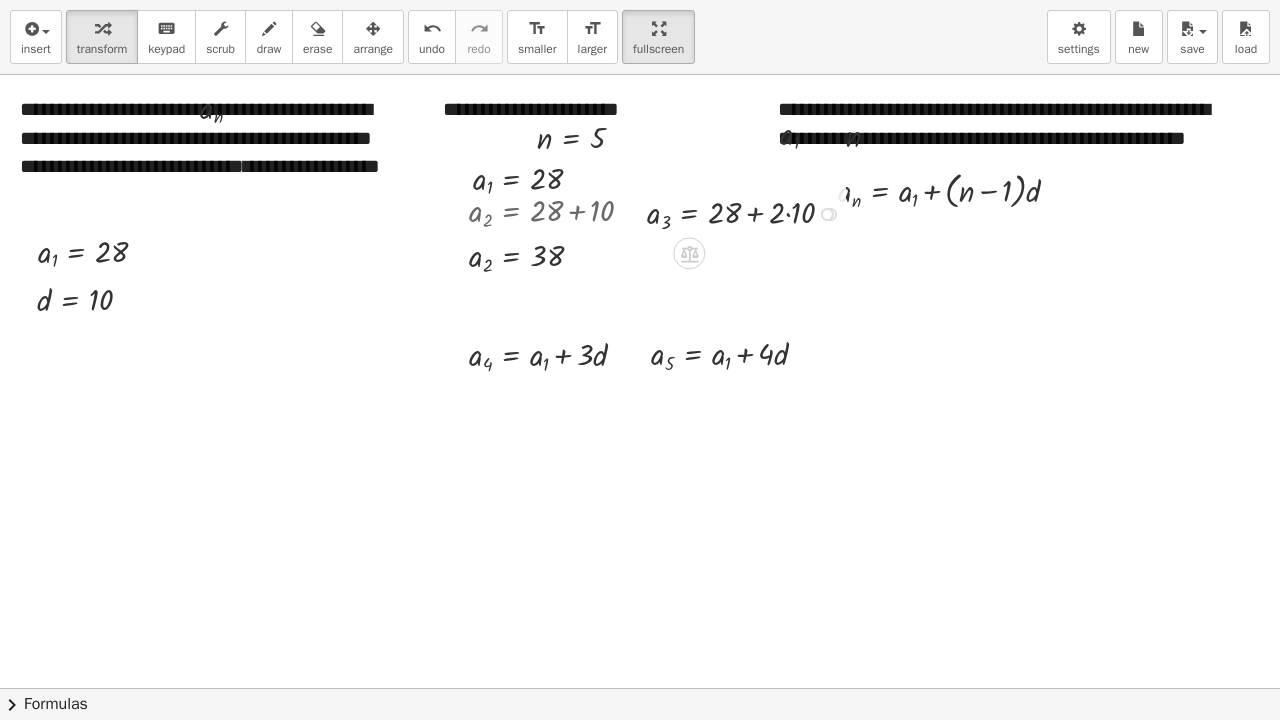 click at bounding box center (749, 212) 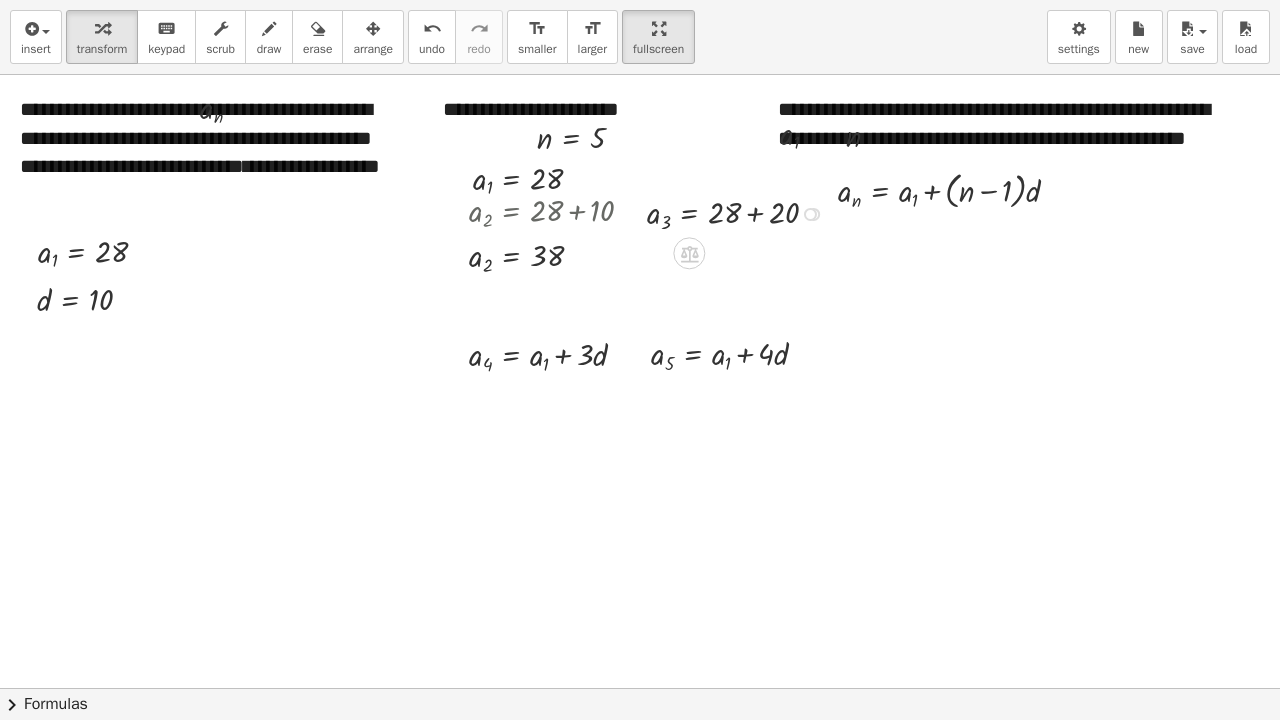 click at bounding box center (740, 212) 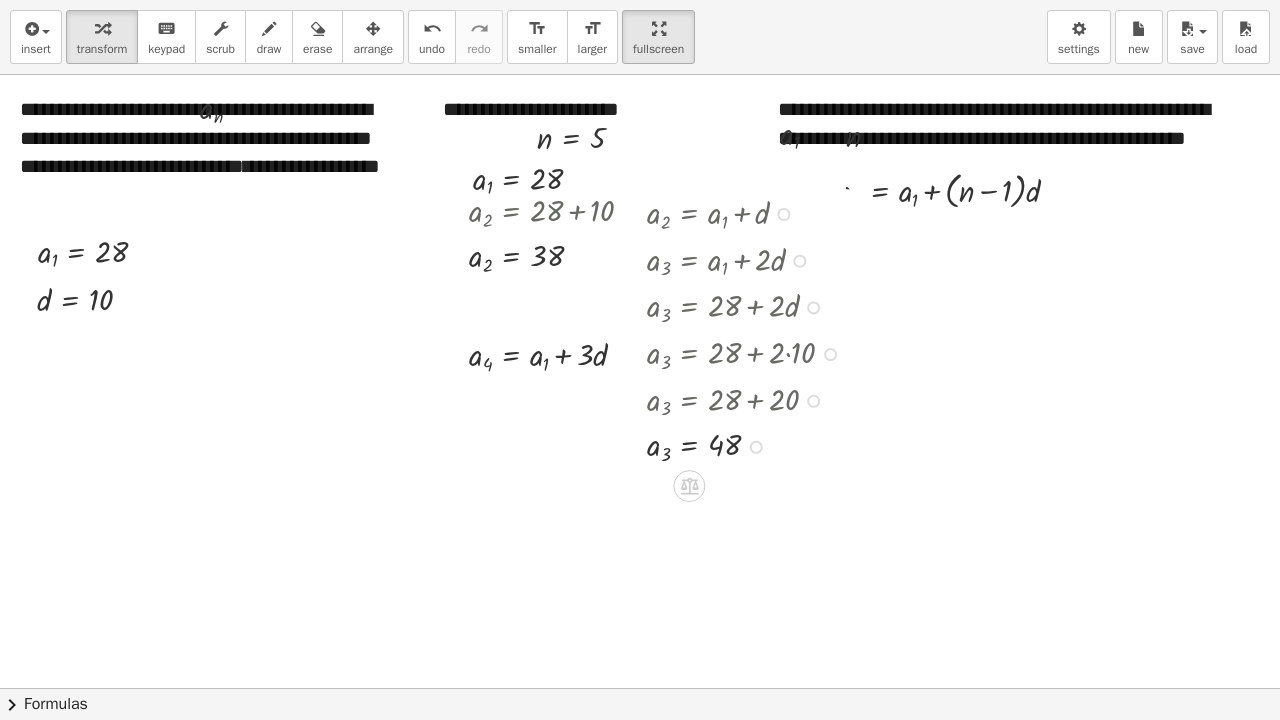 drag, startPoint x: 754, startPoint y: 213, endPoint x: 785, endPoint y: 432, distance: 221.18318 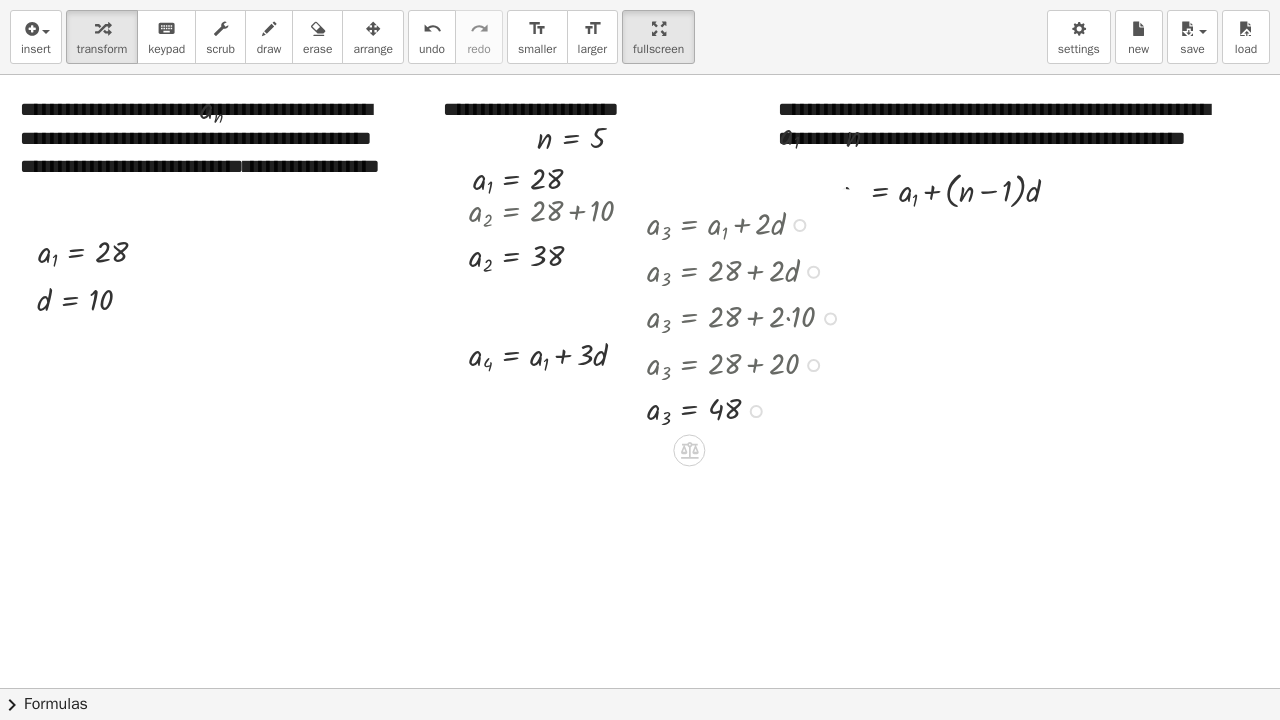 drag, startPoint x: 797, startPoint y: 258, endPoint x: 799, endPoint y: 216, distance: 42.047592 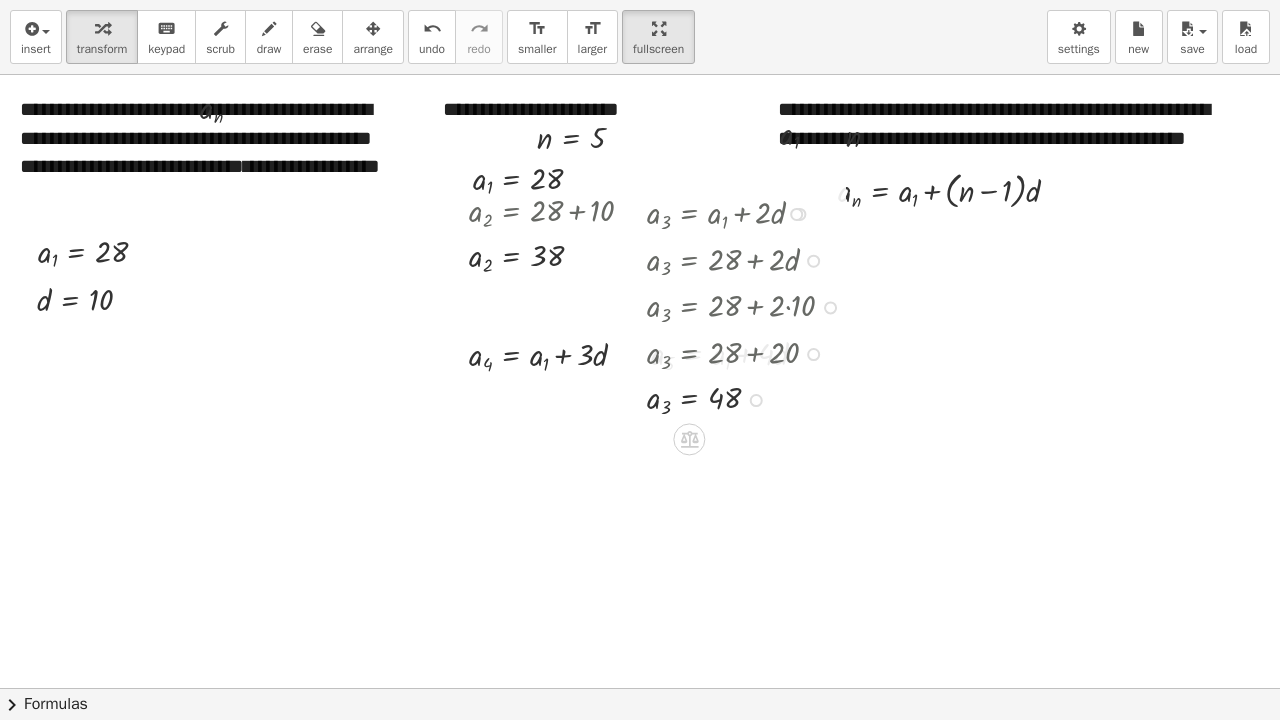 click at bounding box center [749, 398] 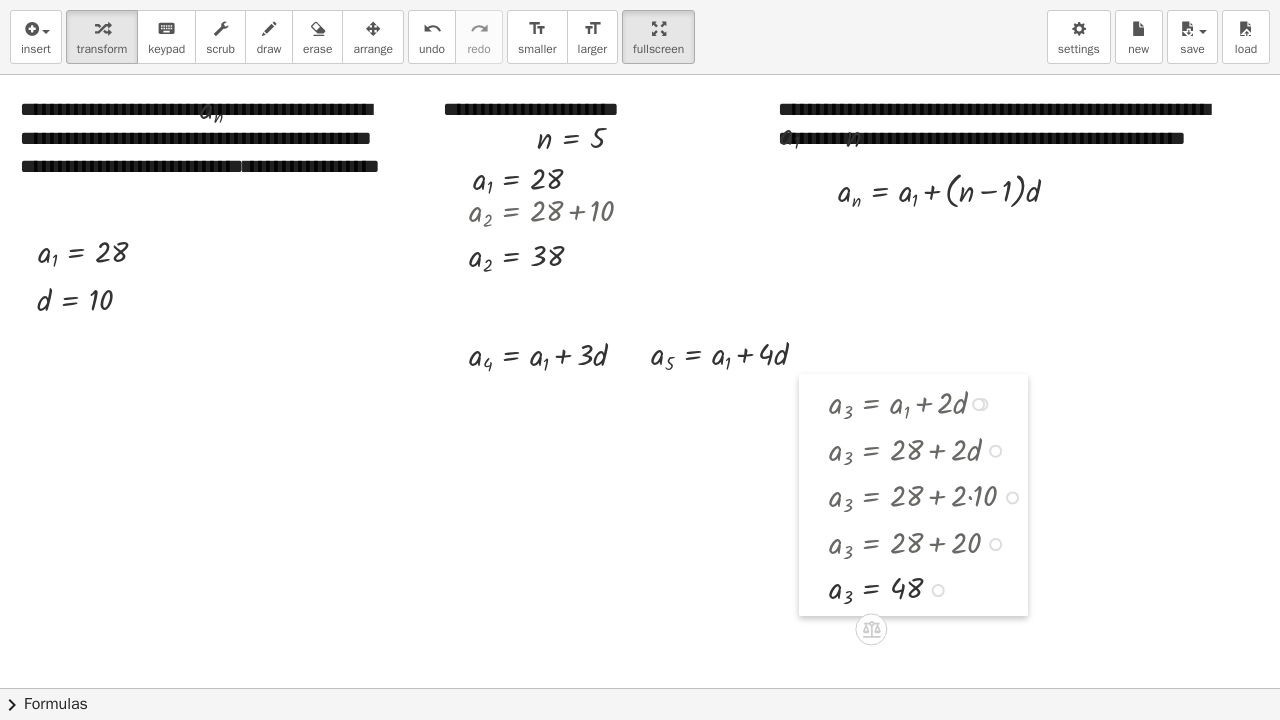 drag, startPoint x: 628, startPoint y: 327, endPoint x: 793, endPoint y: 494, distance: 234.76372 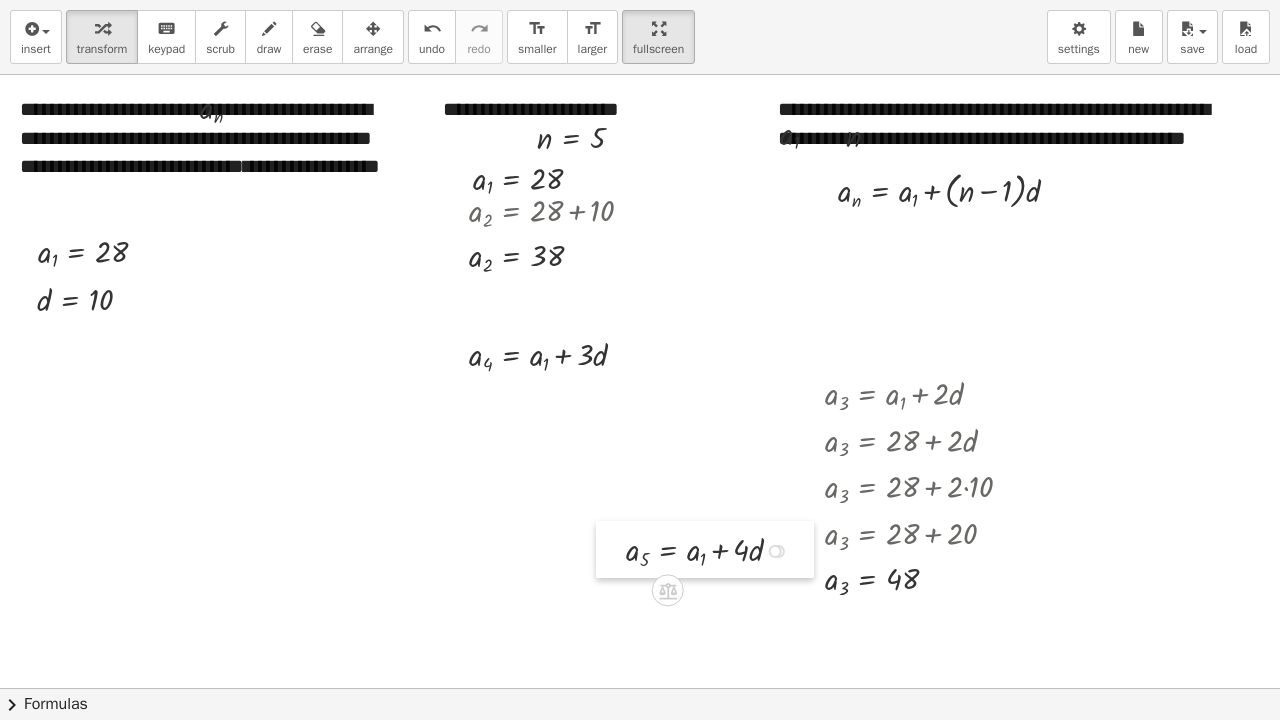 drag, startPoint x: 638, startPoint y: 337, endPoint x: 760, endPoint y: 444, distance: 162.27446 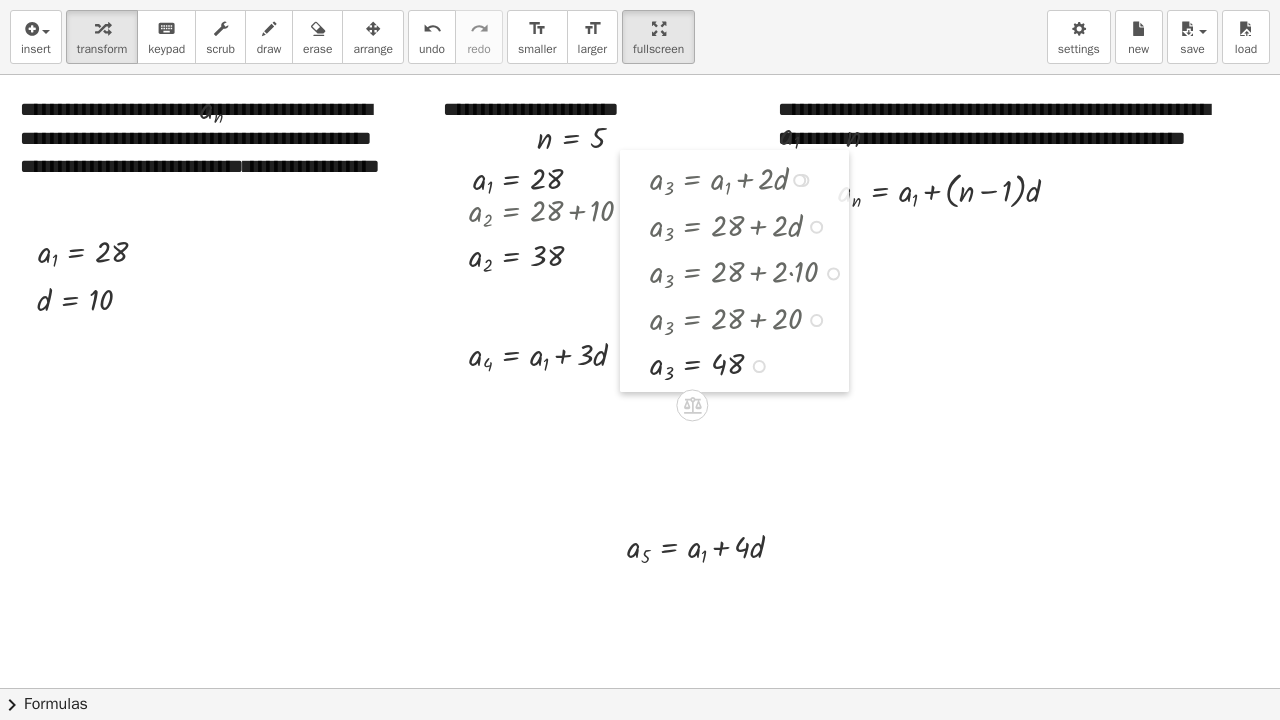 drag, startPoint x: 810, startPoint y: 382, endPoint x: 635, endPoint y: 168, distance: 276.44348 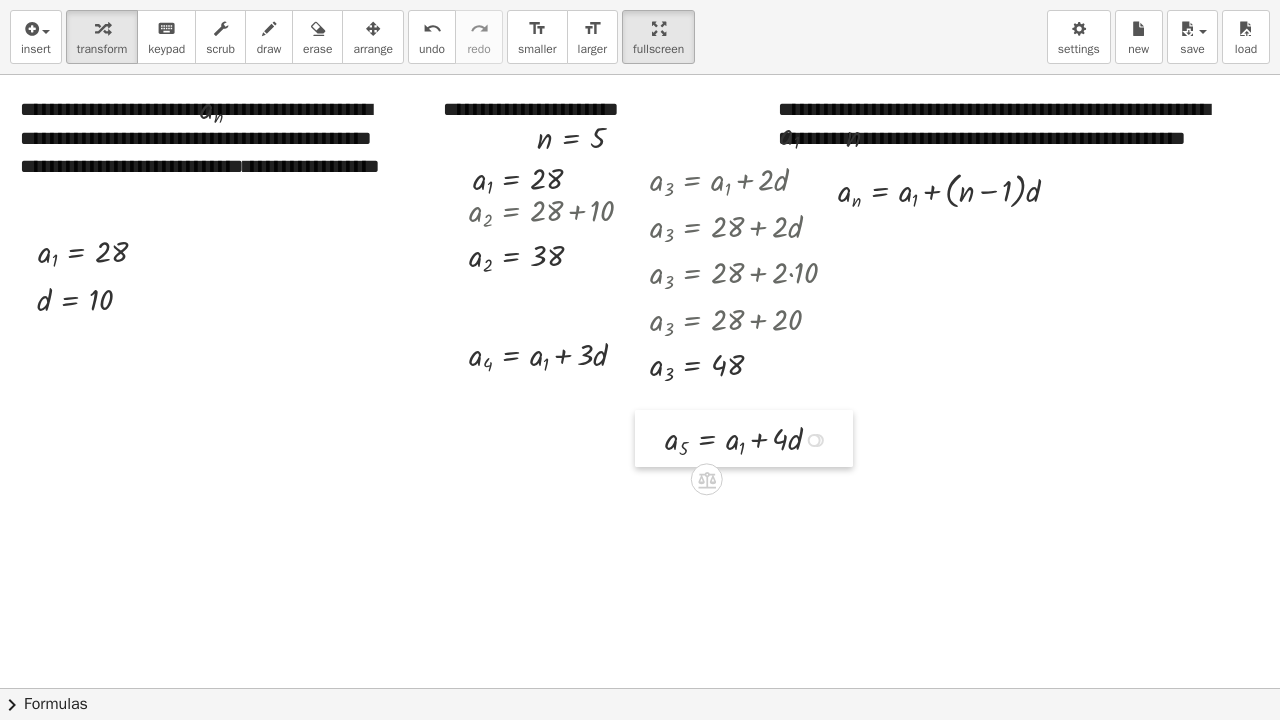 drag, startPoint x: 622, startPoint y: 524, endPoint x: 660, endPoint y: 416, distance: 114.49017 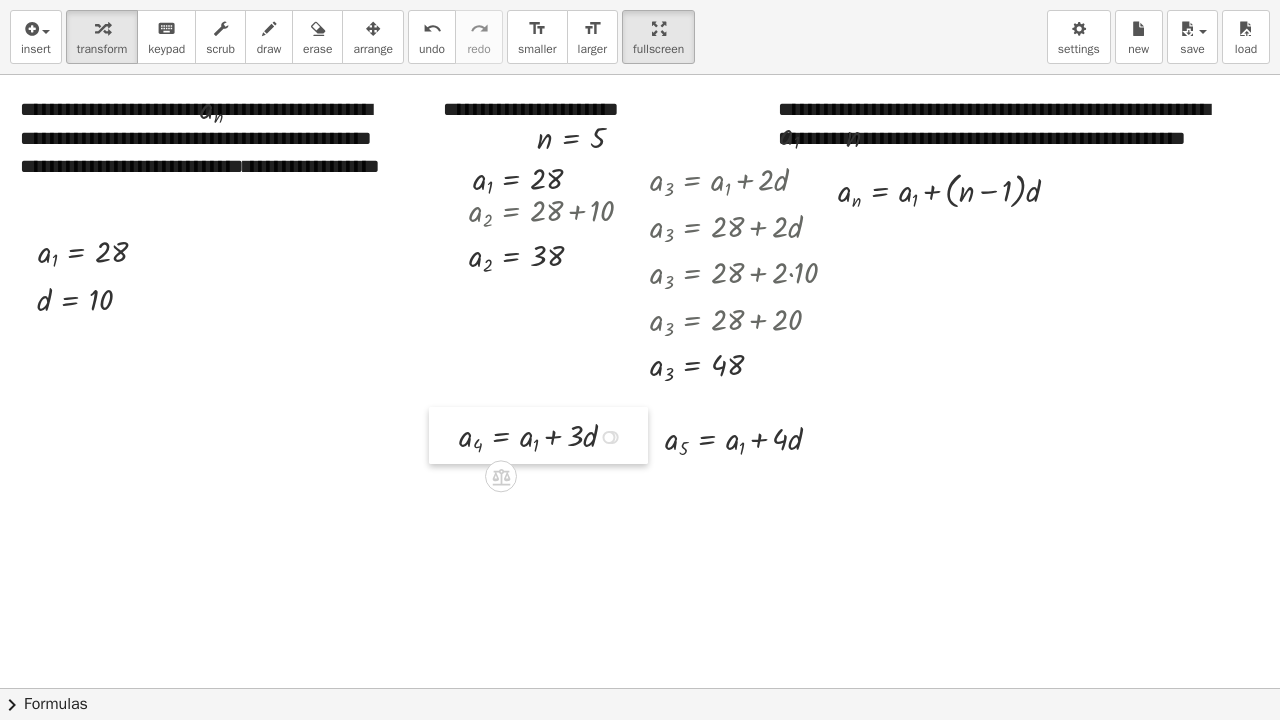 drag, startPoint x: 460, startPoint y: 333, endPoint x: 450, endPoint y: 414, distance: 81.61495 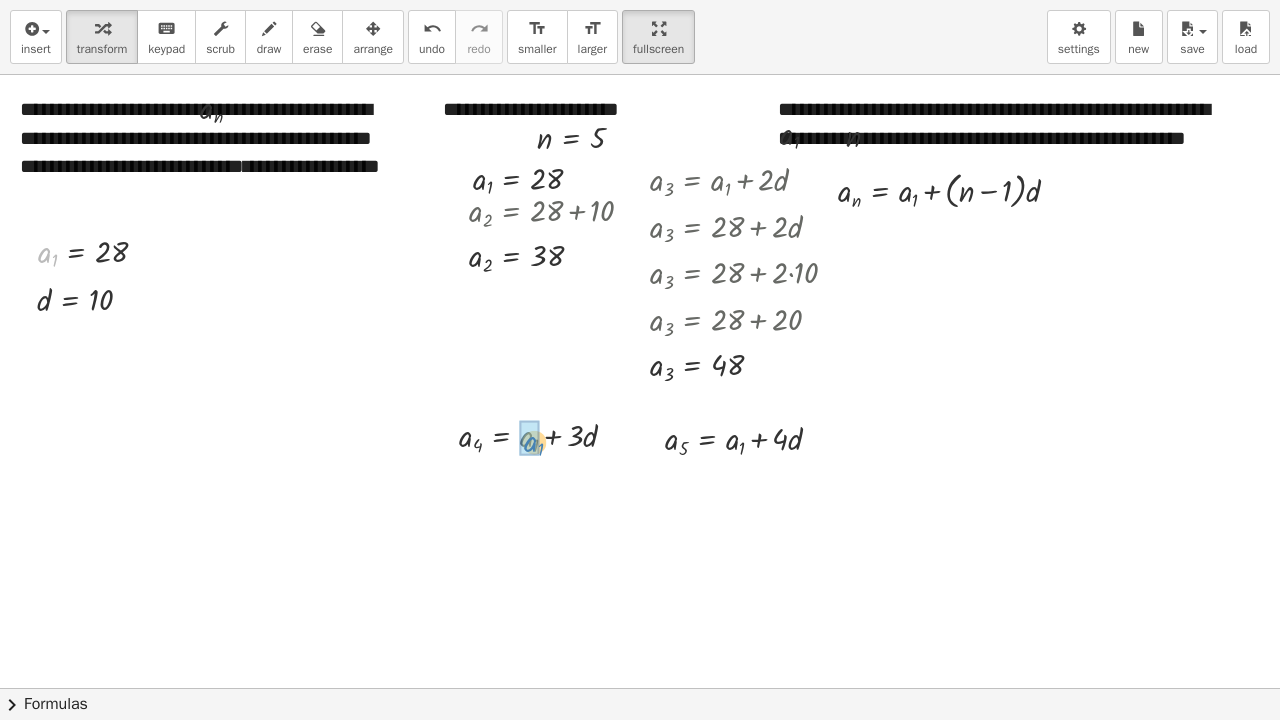 drag, startPoint x: 43, startPoint y: 250, endPoint x: 523, endPoint y: 432, distance: 513.3459 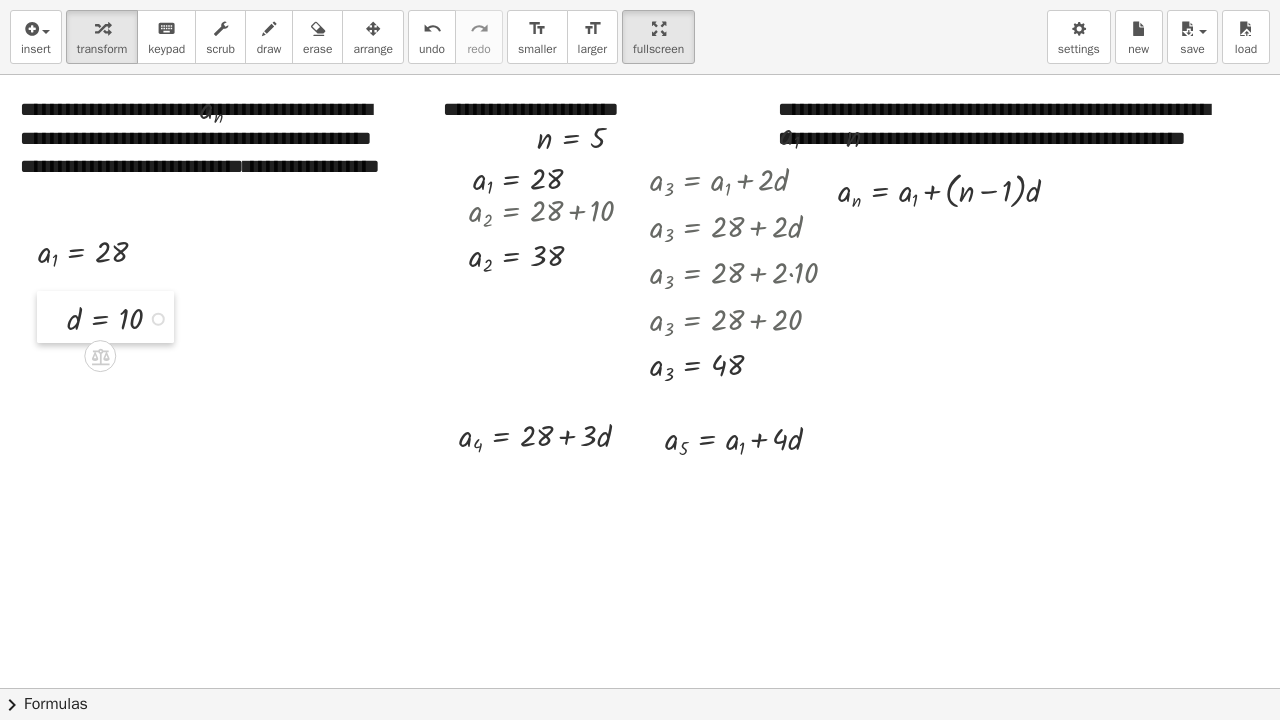 drag, startPoint x: 36, startPoint y: 302, endPoint x: 80, endPoint y: 318, distance: 46.818798 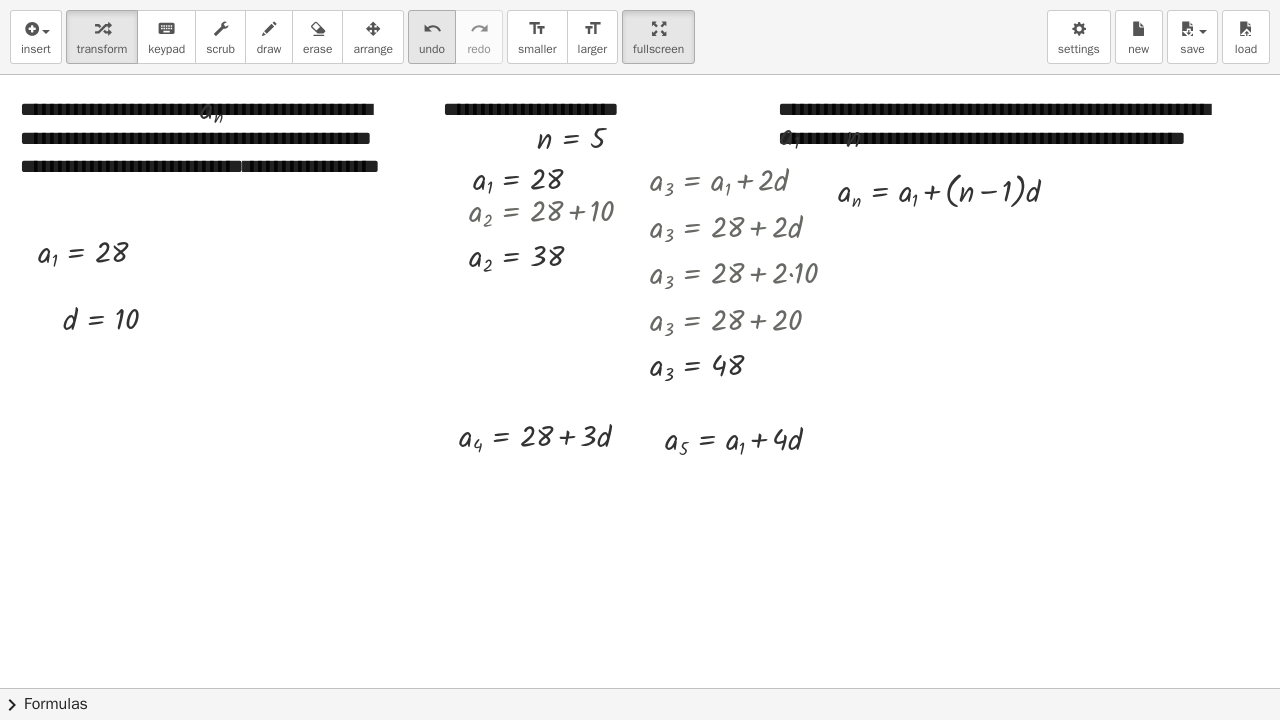 click on "undo" at bounding box center (432, 49) 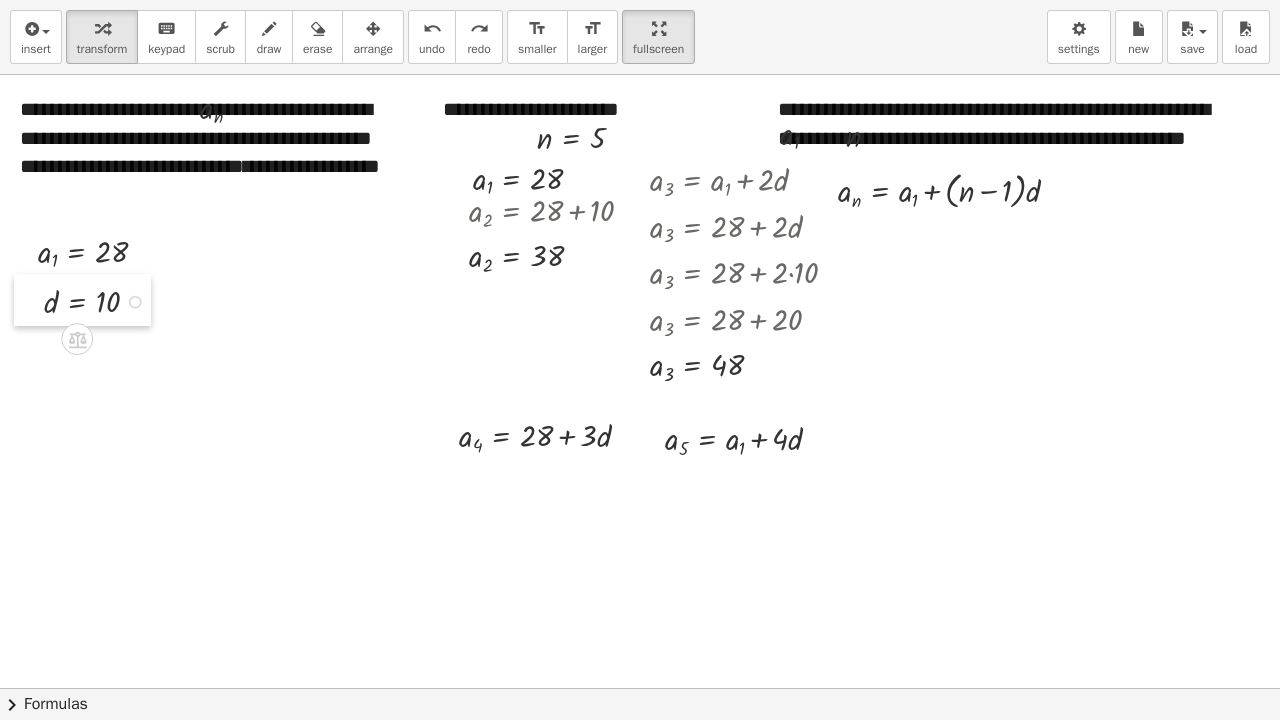 click at bounding box center (29, 300) 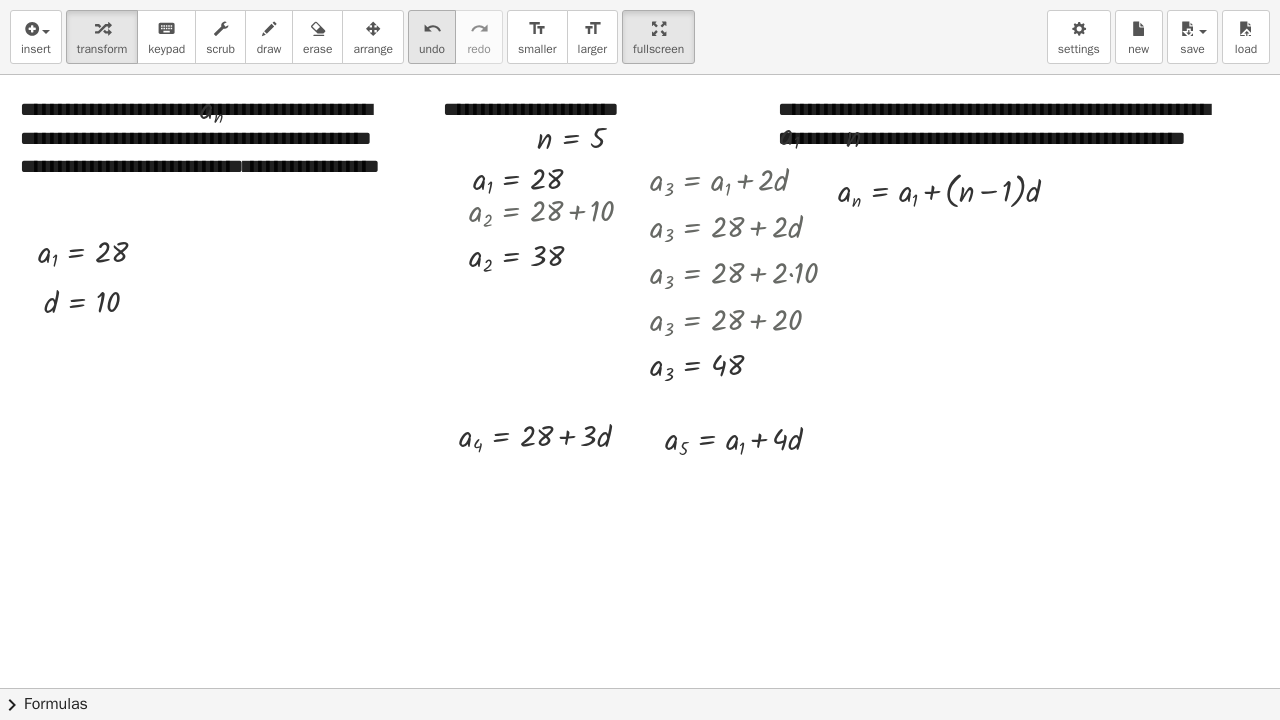 drag, startPoint x: 446, startPoint y: 38, endPoint x: 410, endPoint y: 52, distance: 38.626415 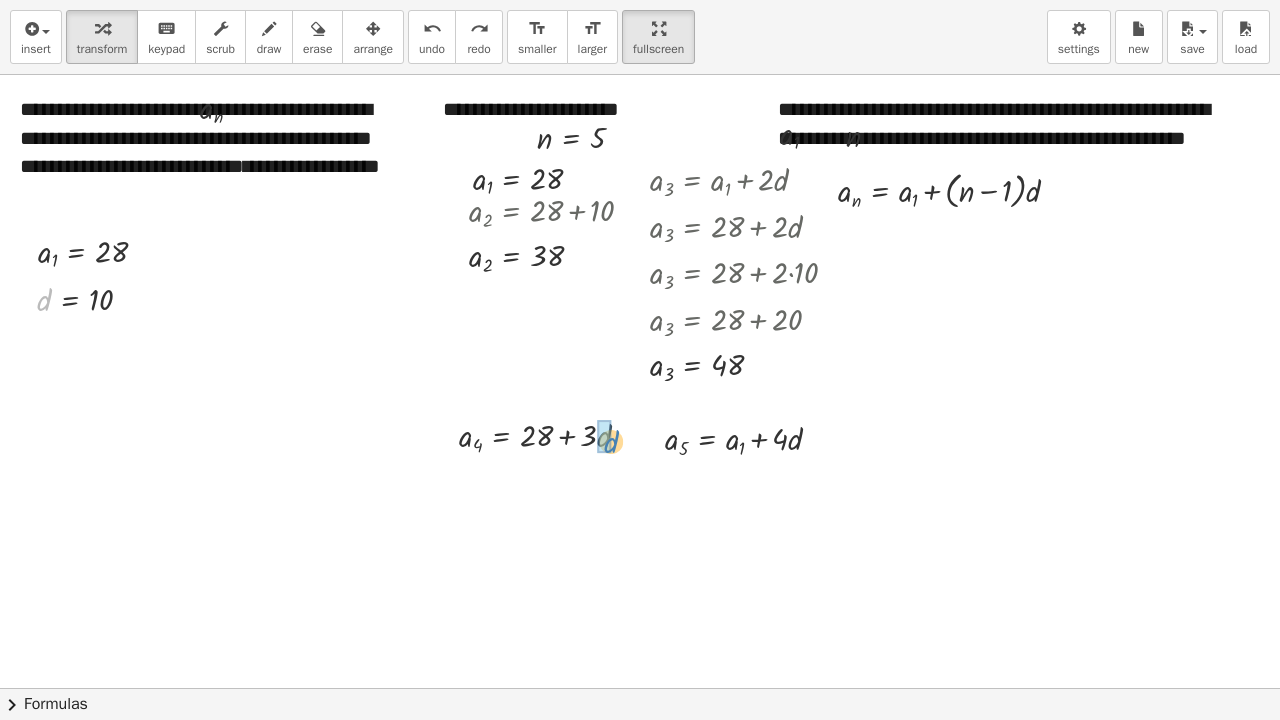 drag, startPoint x: 39, startPoint y: 300, endPoint x: 602, endPoint y: 439, distance: 579.90515 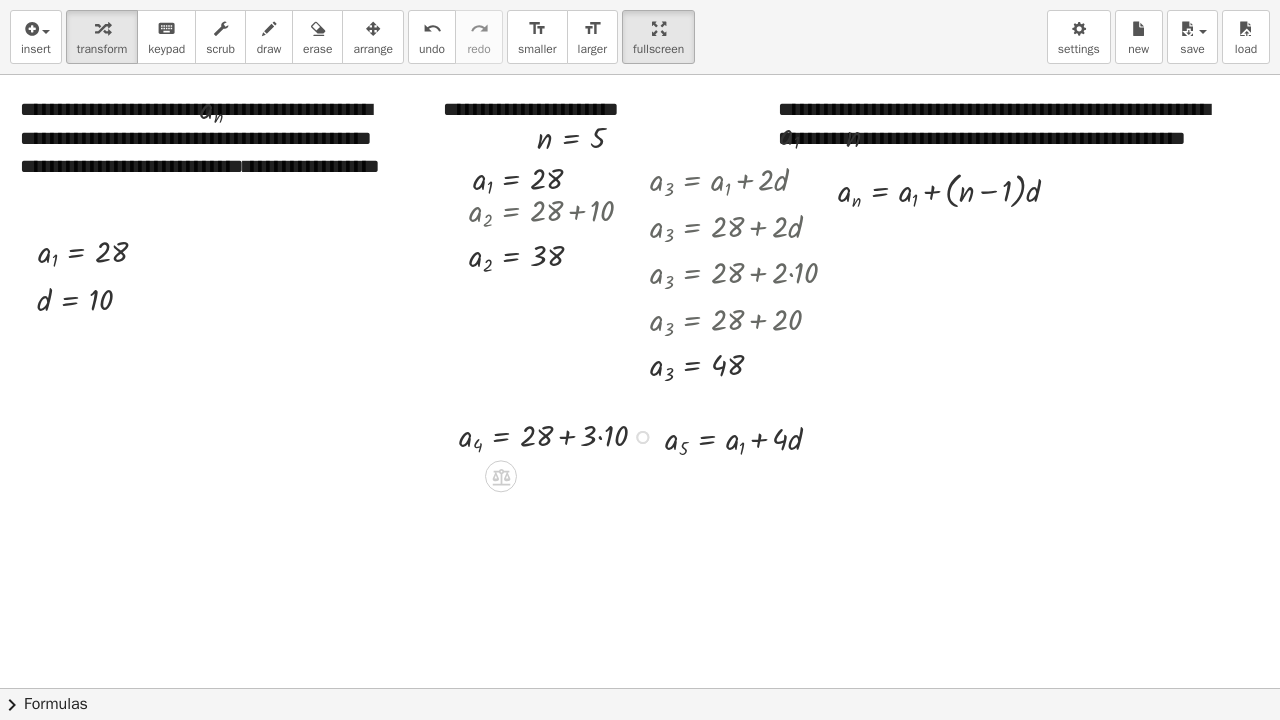 click at bounding box center (561, 435) 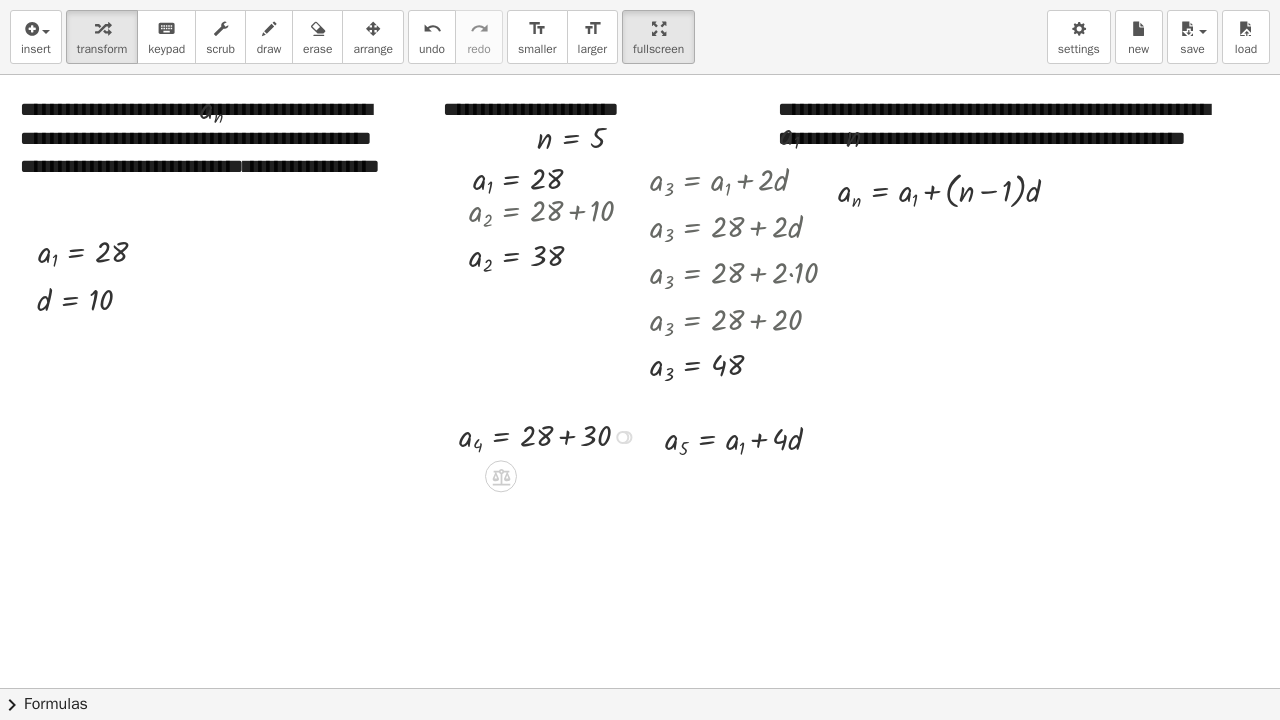 click at bounding box center [552, 435] 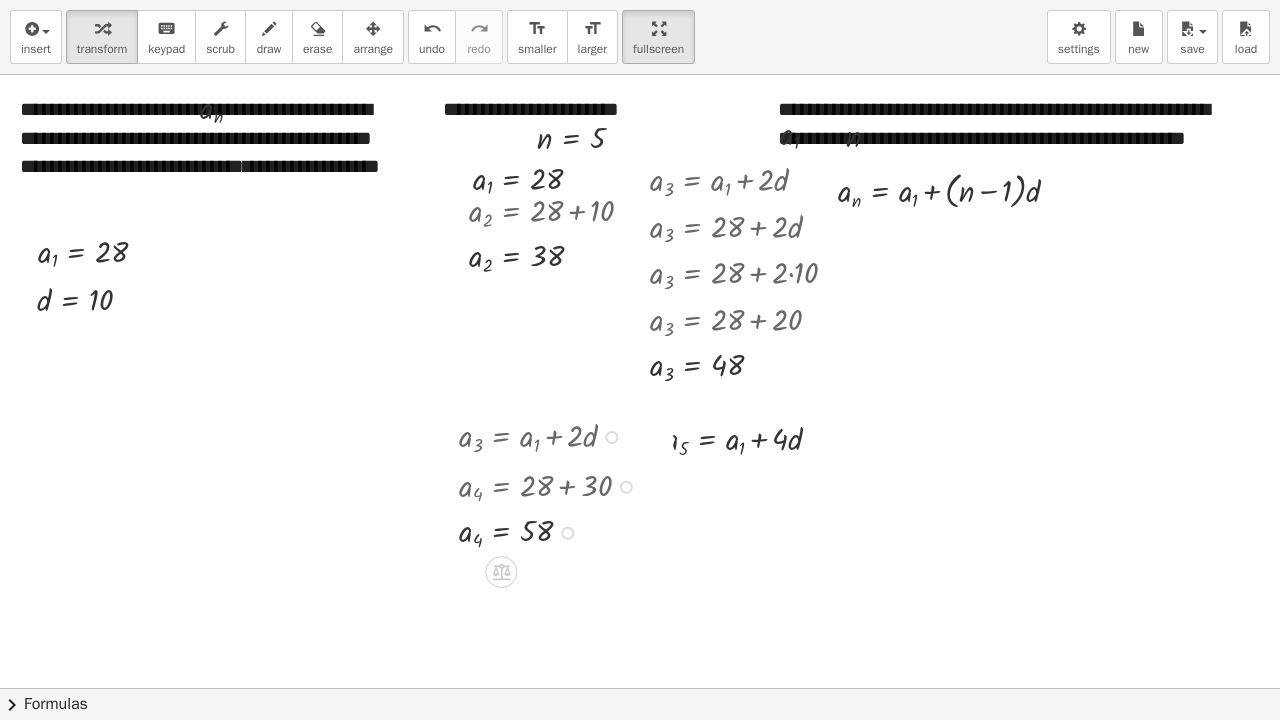 drag, startPoint x: 623, startPoint y: 436, endPoint x: 630, endPoint y: 488, distance: 52.46904 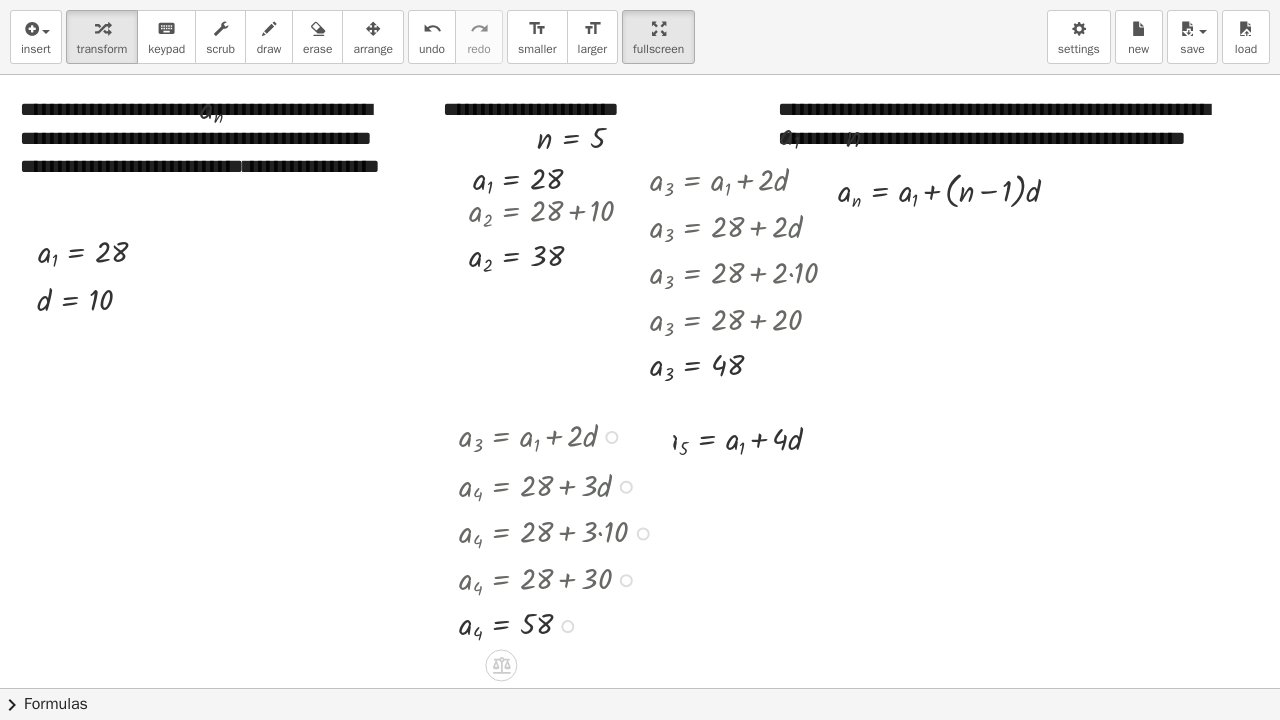 drag, startPoint x: 625, startPoint y: 481, endPoint x: 634, endPoint y: 578, distance: 97.41663 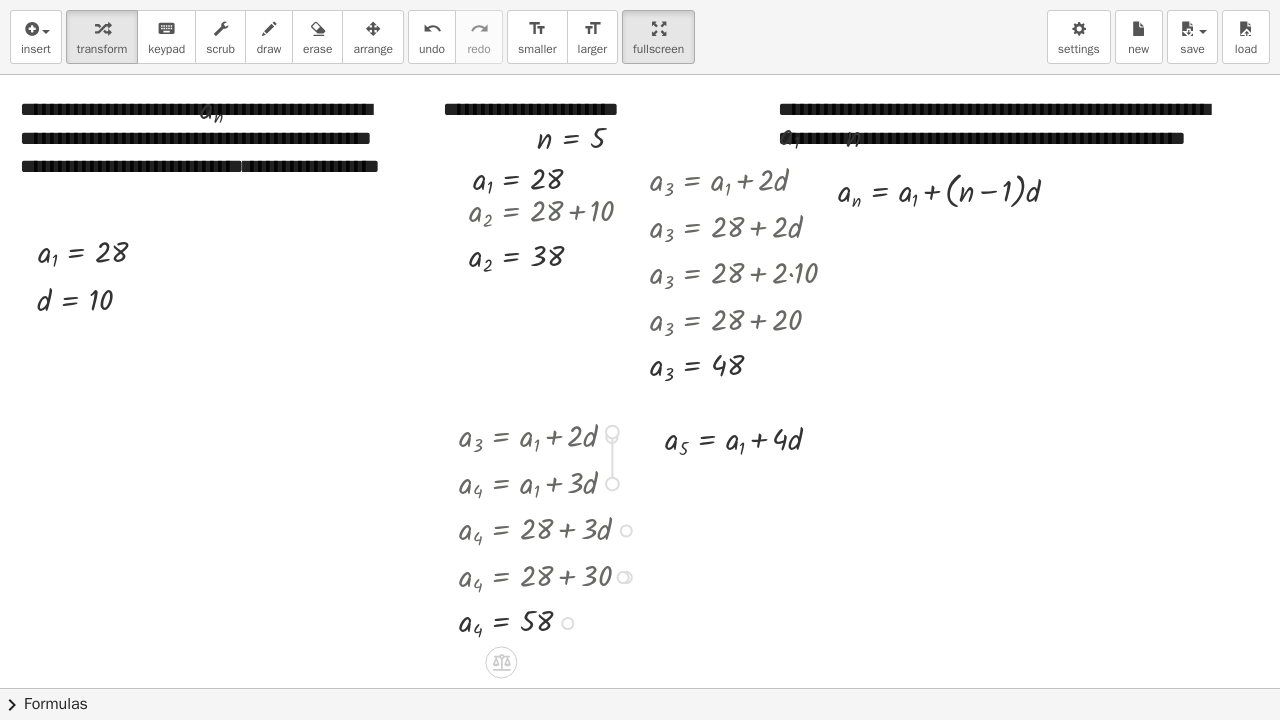 drag, startPoint x: 610, startPoint y: 485, endPoint x: 614, endPoint y: 440, distance: 45.17743 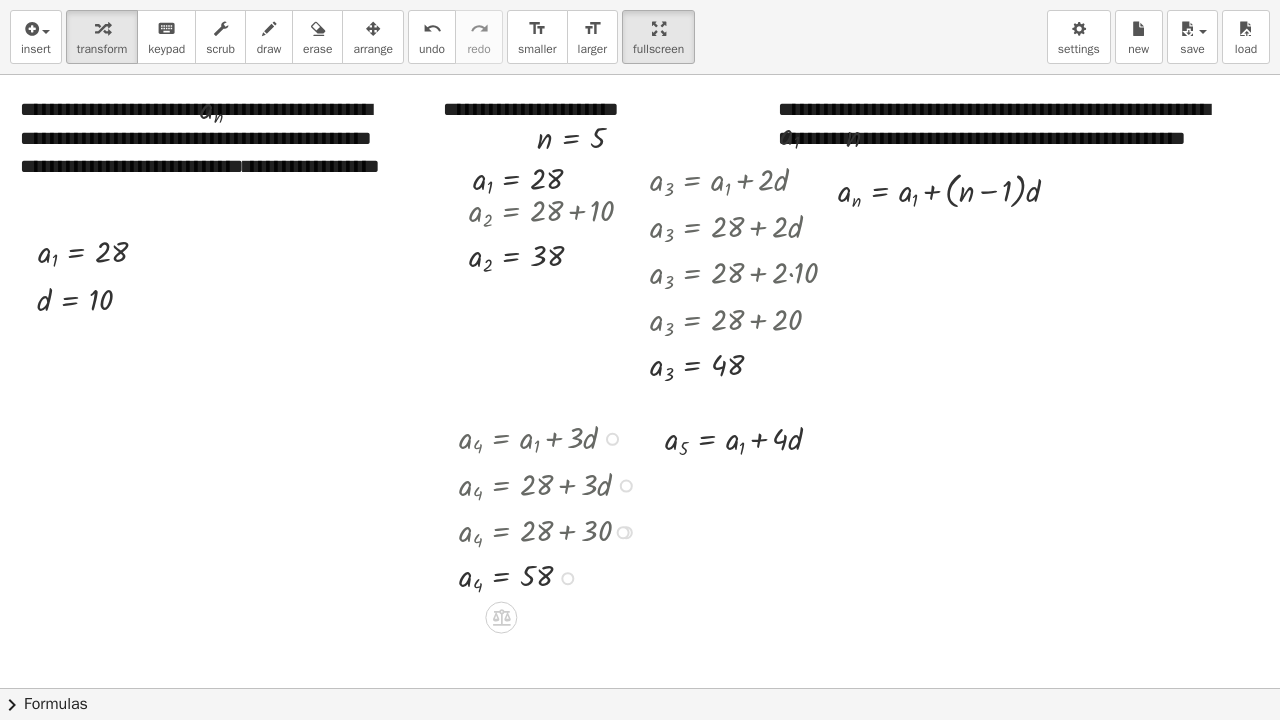 drag, startPoint x: 615, startPoint y: 482, endPoint x: 619, endPoint y: 432, distance: 50.159744 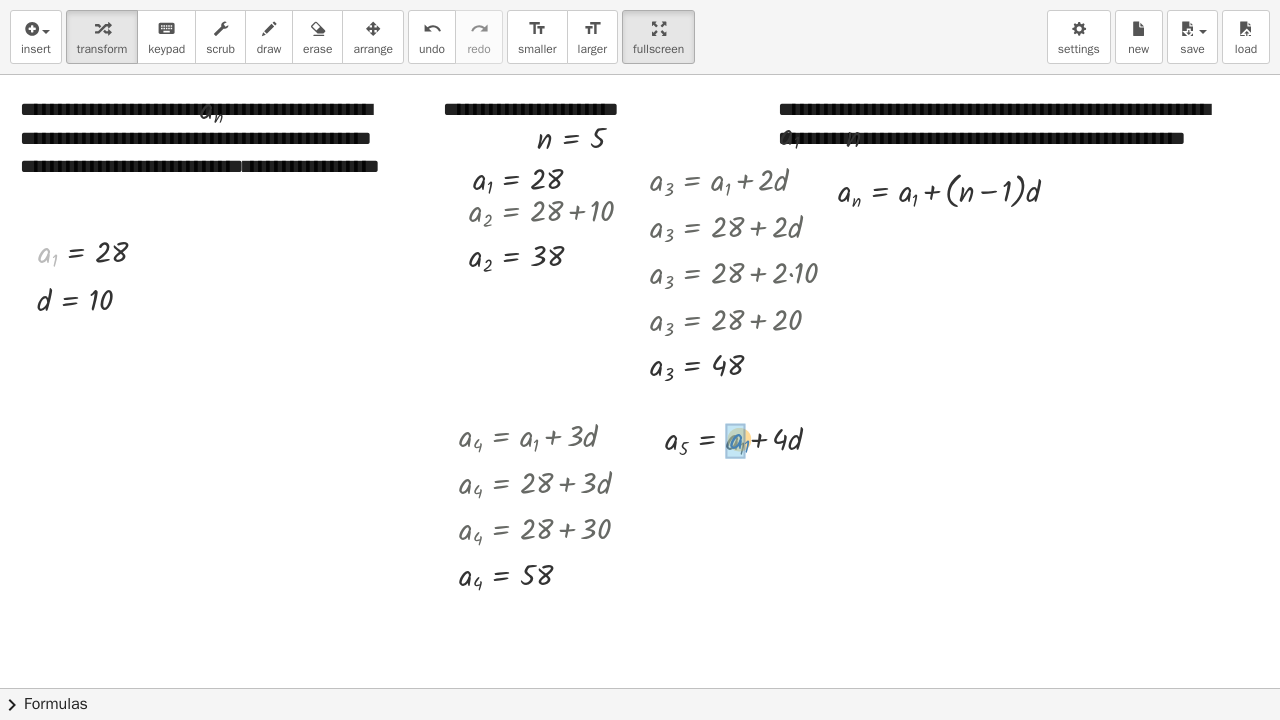 drag, startPoint x: 44, startPoint y: 256, endPoint x: 730, endPoint y: 440, distance: 710.24786 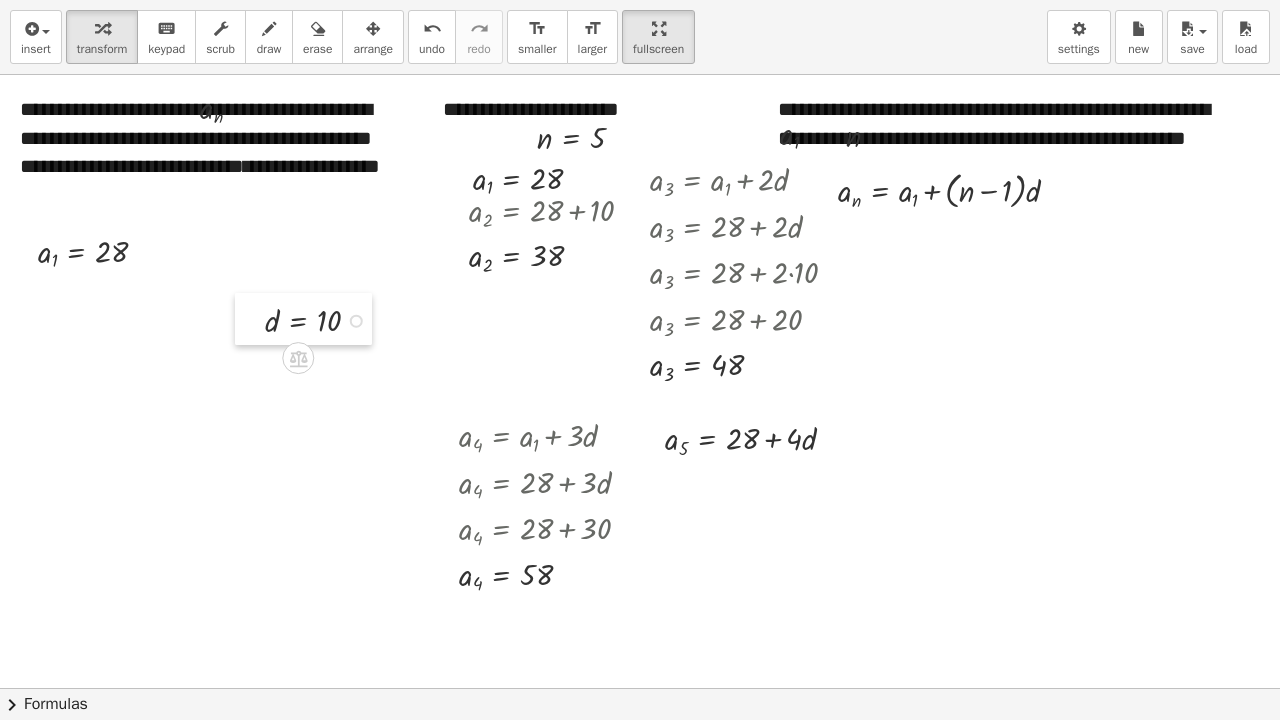 drag, startPoint x: 33, startPoint y: 298, endPoint x: 227, endPoint y: 312, distance: 194.5045 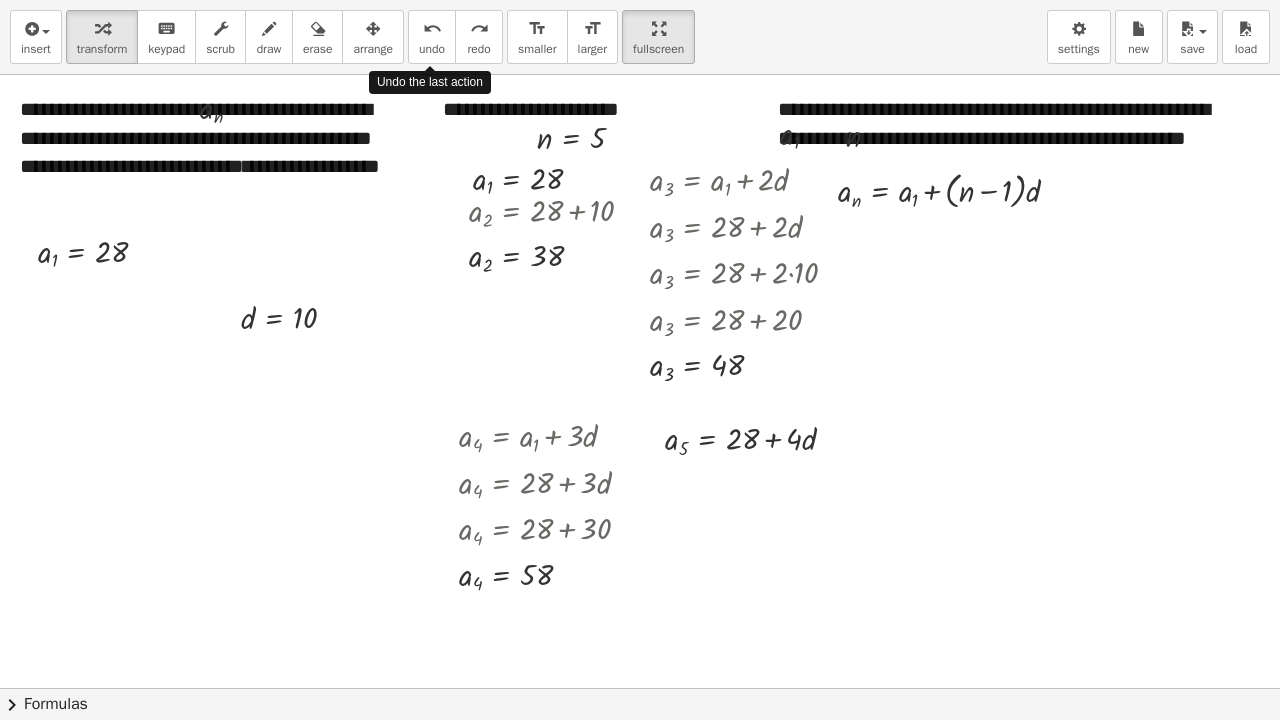 drag, startPoint x: 430, startPoint y: 37, endPoint x: 507, endPoint y: 156, distance: 141.7392 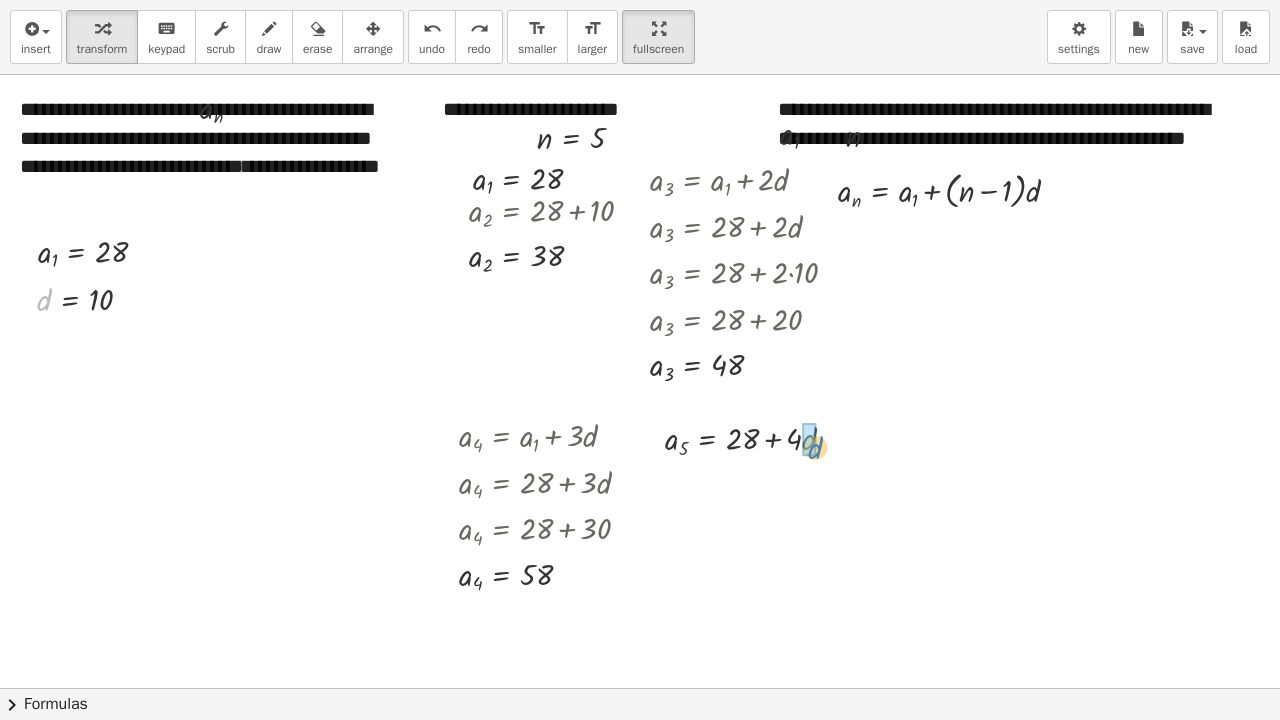 drag, startPoint x: 46, startPoint y: 296, endPoint x: 816, endPoint y: 444, distance: 784.09436 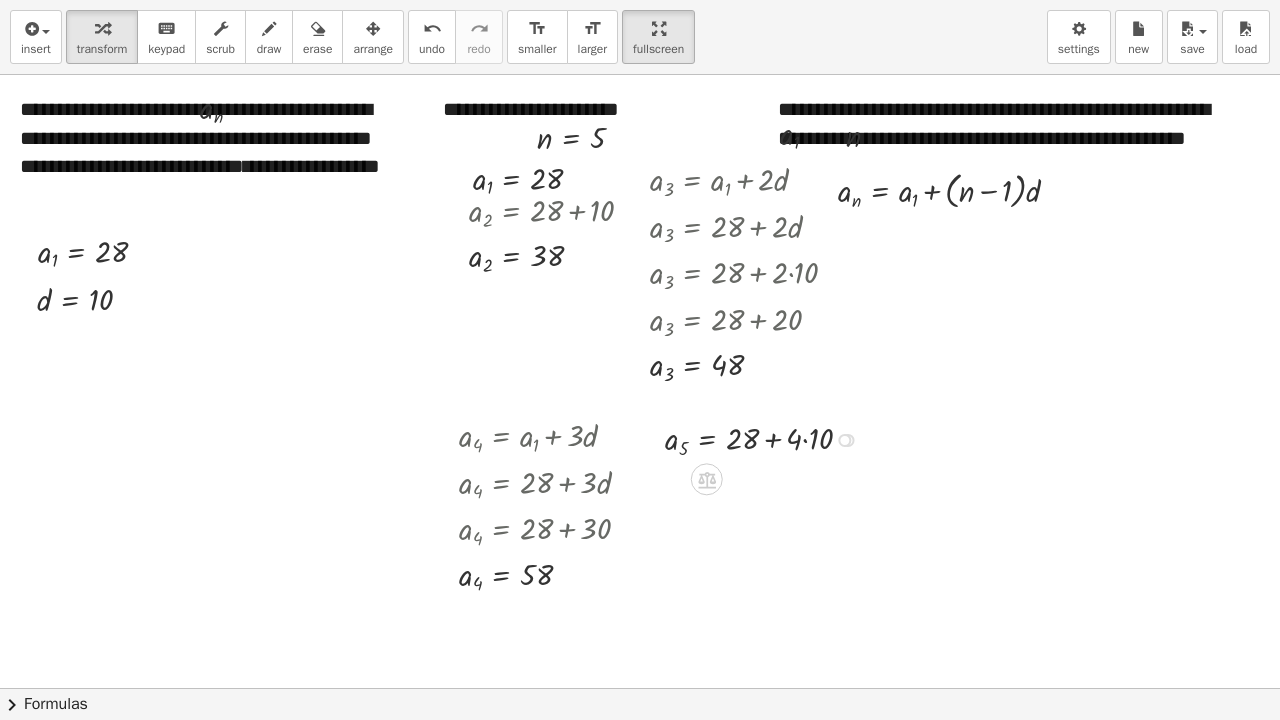 click at bounding box center (766, 438) 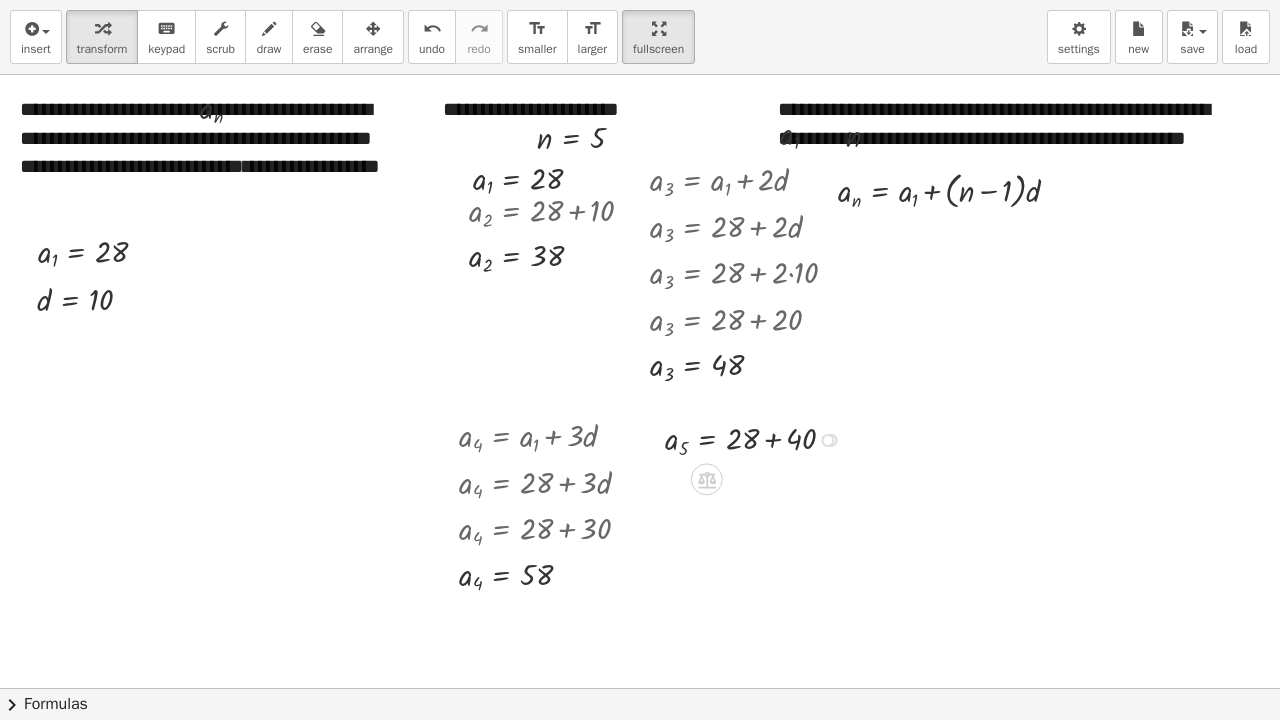 click at bounding box center [758, 438] 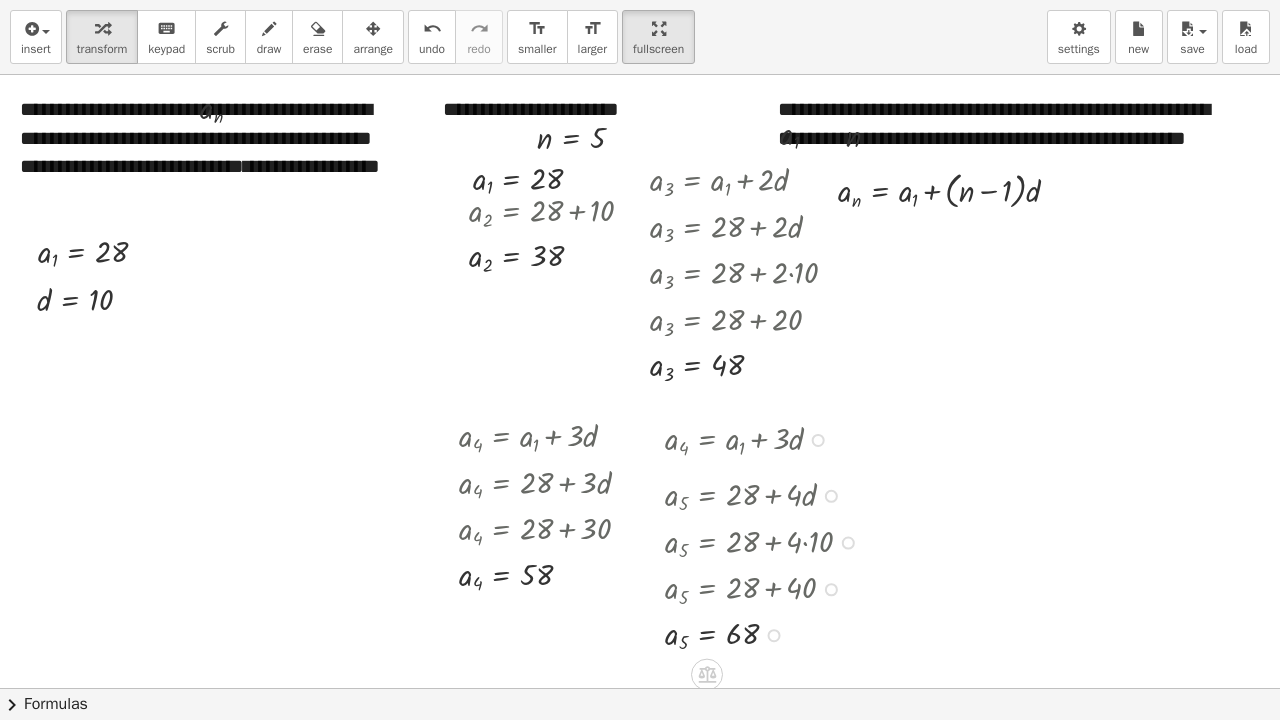 drag, startPoint x: 772, startPoint y: 438, endPoint x: 820, endPoint y: 558, distance: 129.24396 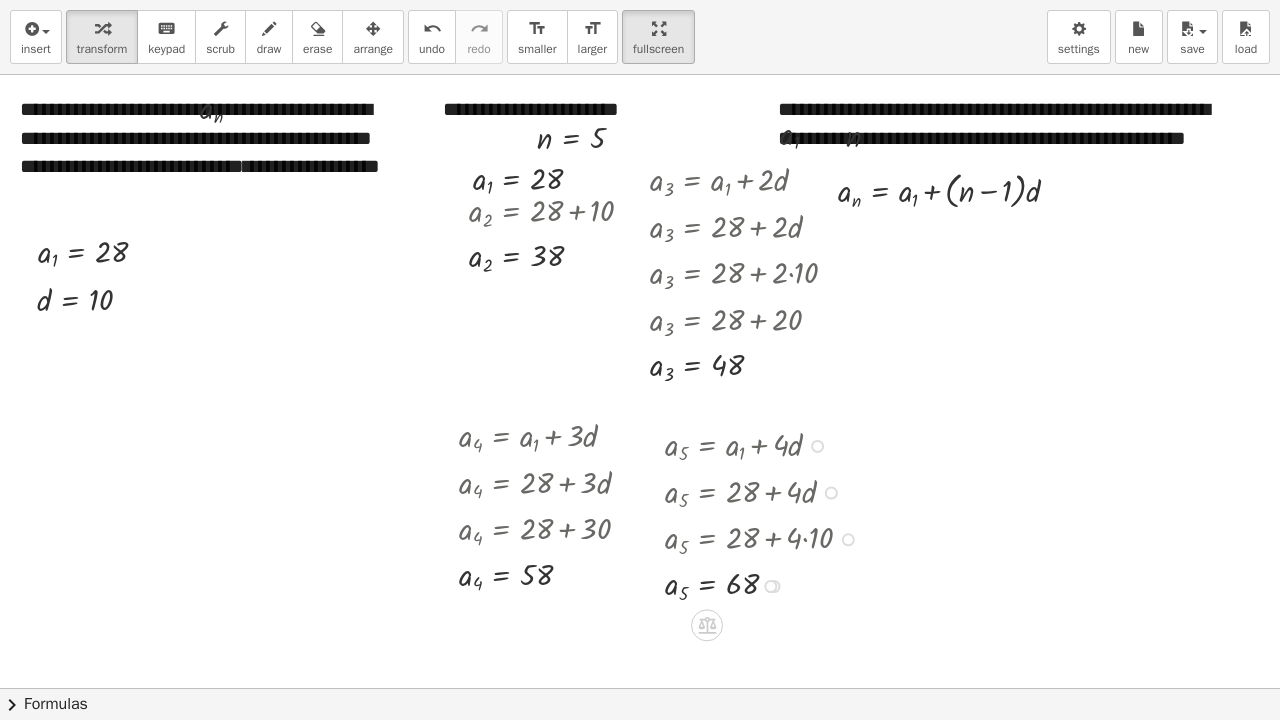 drag, startPoint x: 816, startPoint y: 486, endPoint x: 822, endPoint y: 438, distance: 48.373547 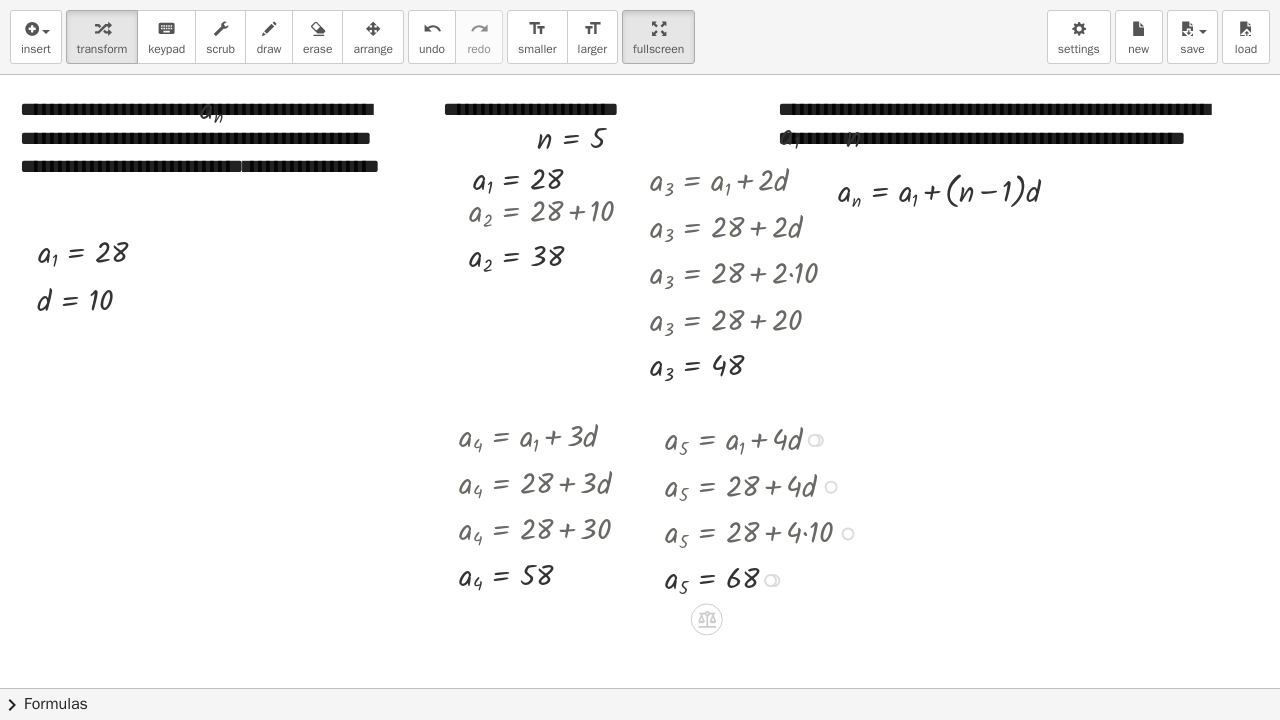 click at bounding box center (766, 578) 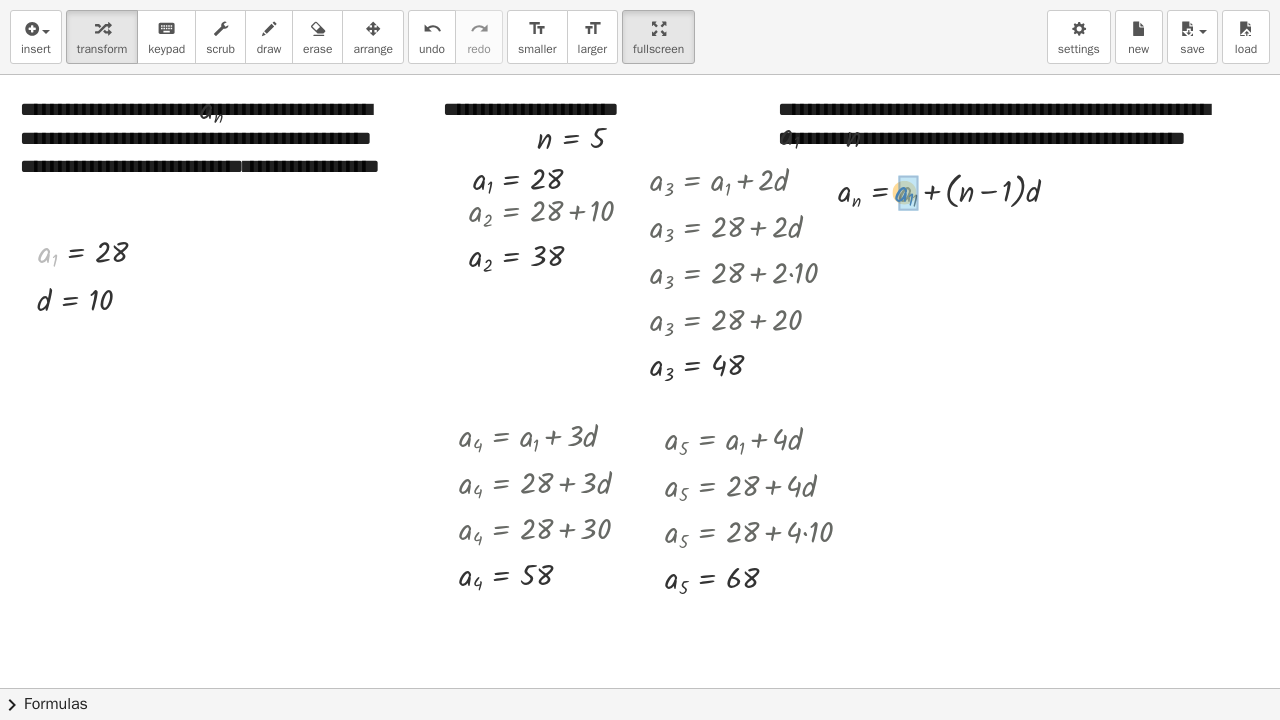 drag, startPoint x: 46, startPoint y: 249, endPoint x: 901, endPoint y: 188, distance: 857.1733 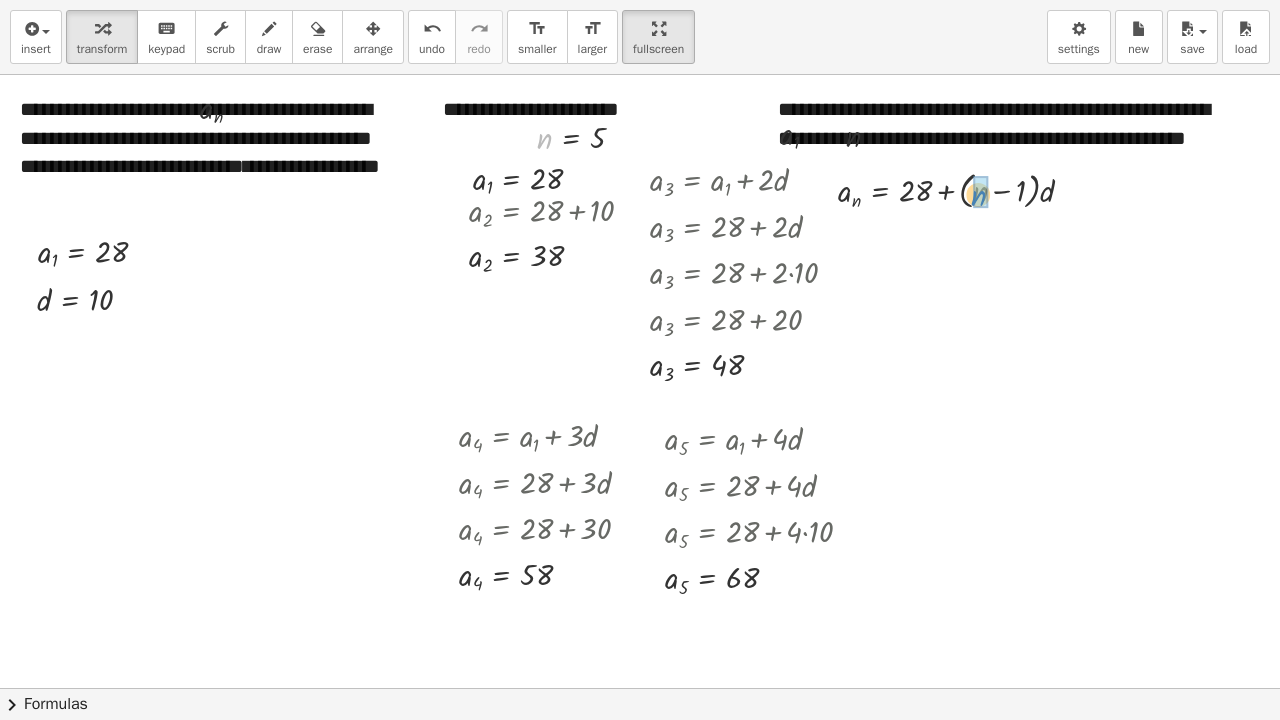 drag, startPoint x: 541, startPoint y: 137, endPoint x: 975, endPoint y: 192, distance: 437.47113 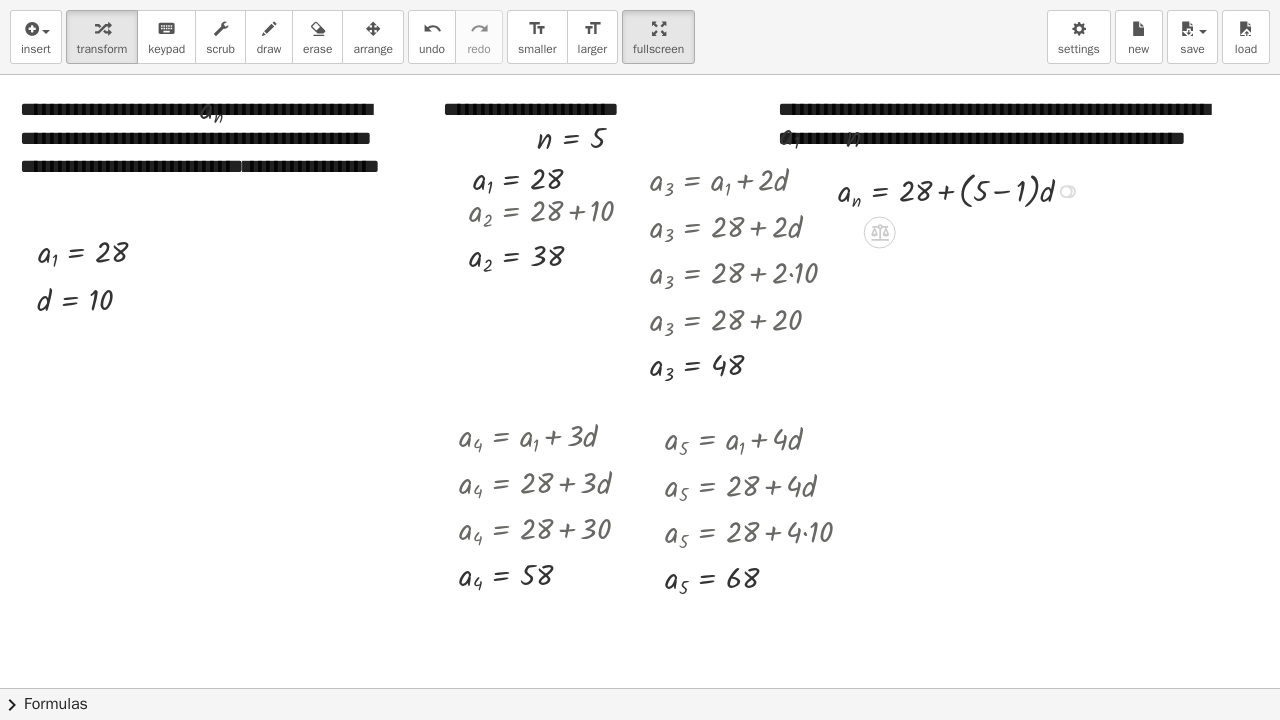 click at bounding box center [964, 189] 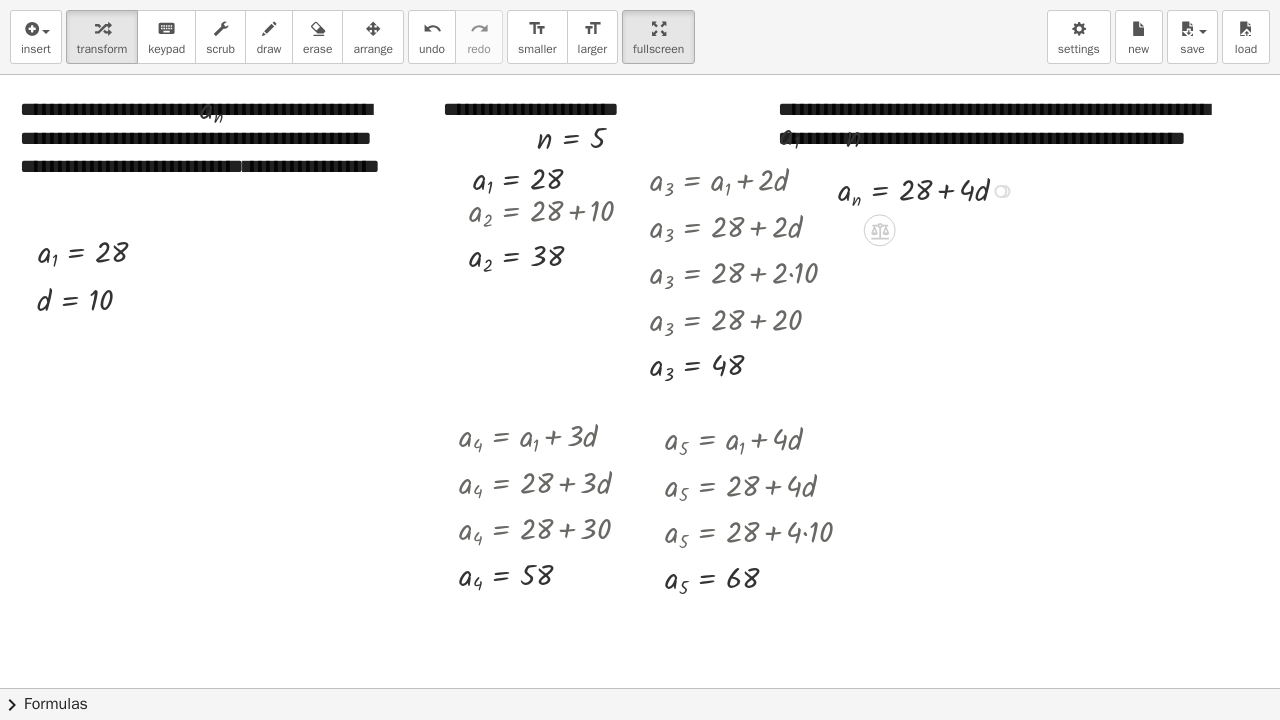 click at bounding box center [1000, 191] 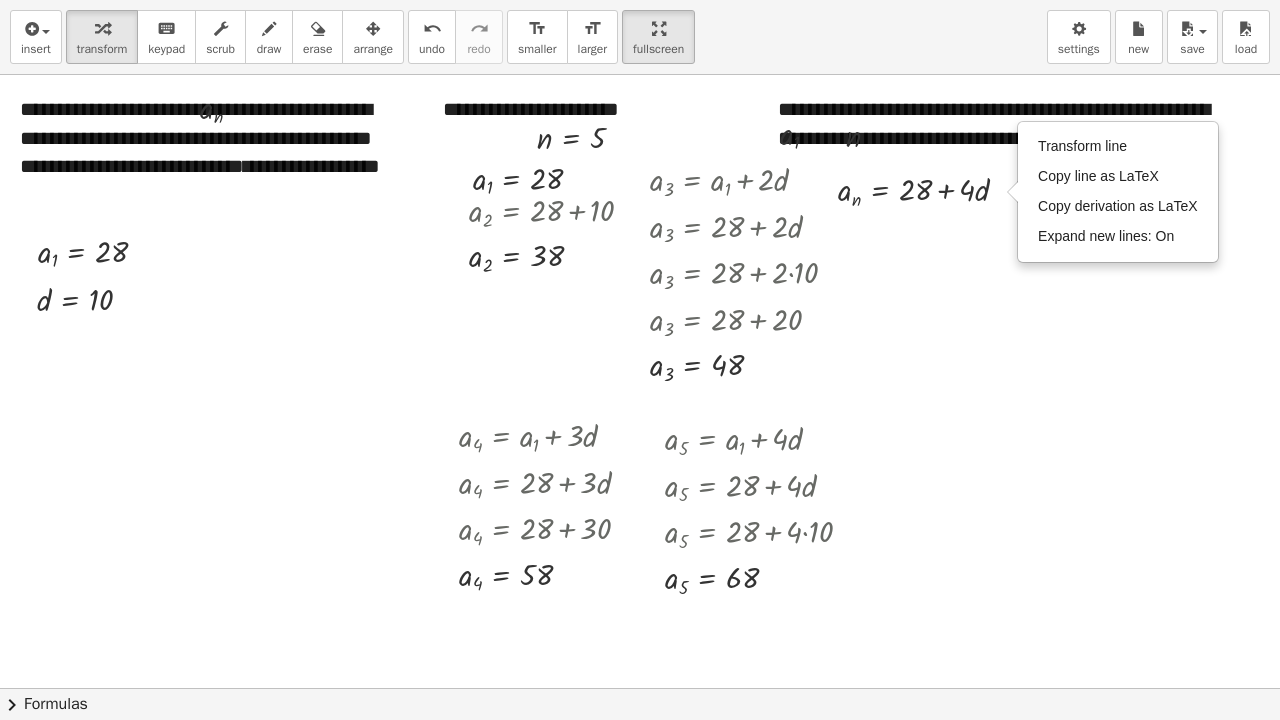 drag, startPoint x: 1025, startPoint y: 303, endPoint x: 971, endPoint y: 176, distance: 138.00362 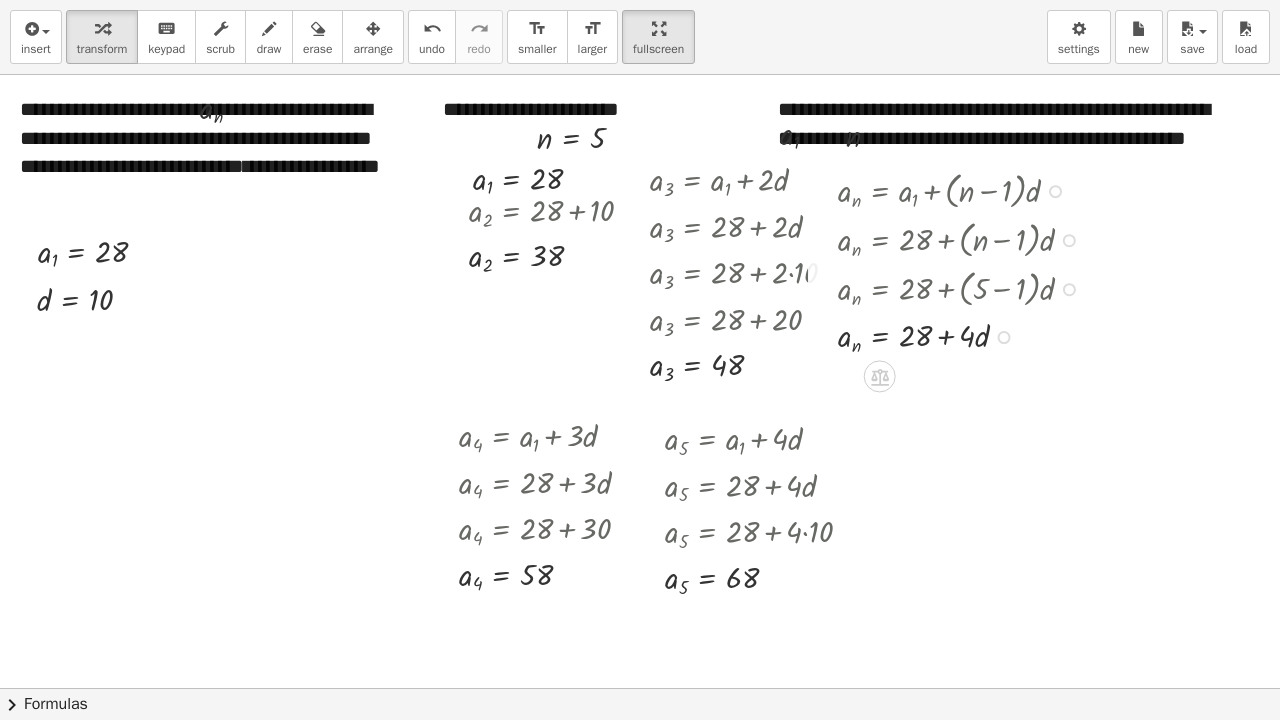 drag, startPoint x: 1000, startPoint y: 190, endPoint x: 1030, endPoint y: 354, distance: 166.72133 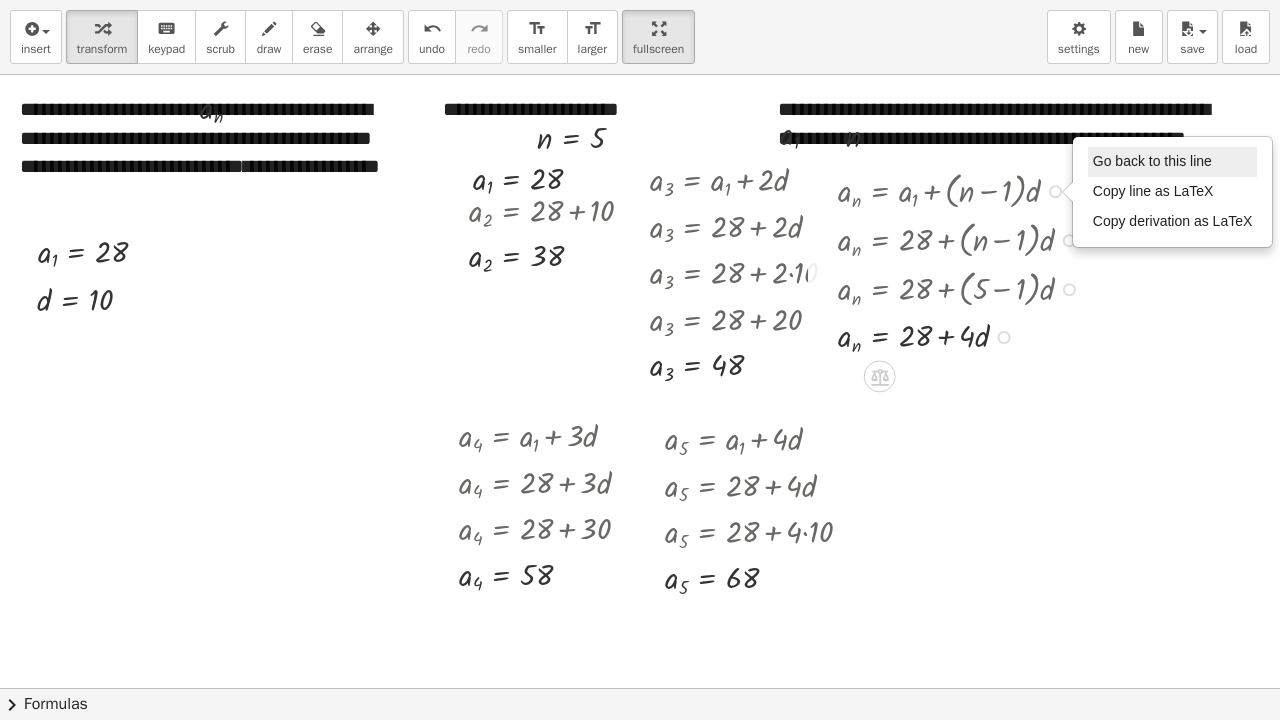 click on "Go back to this line" at bounding box center [1152, 161] 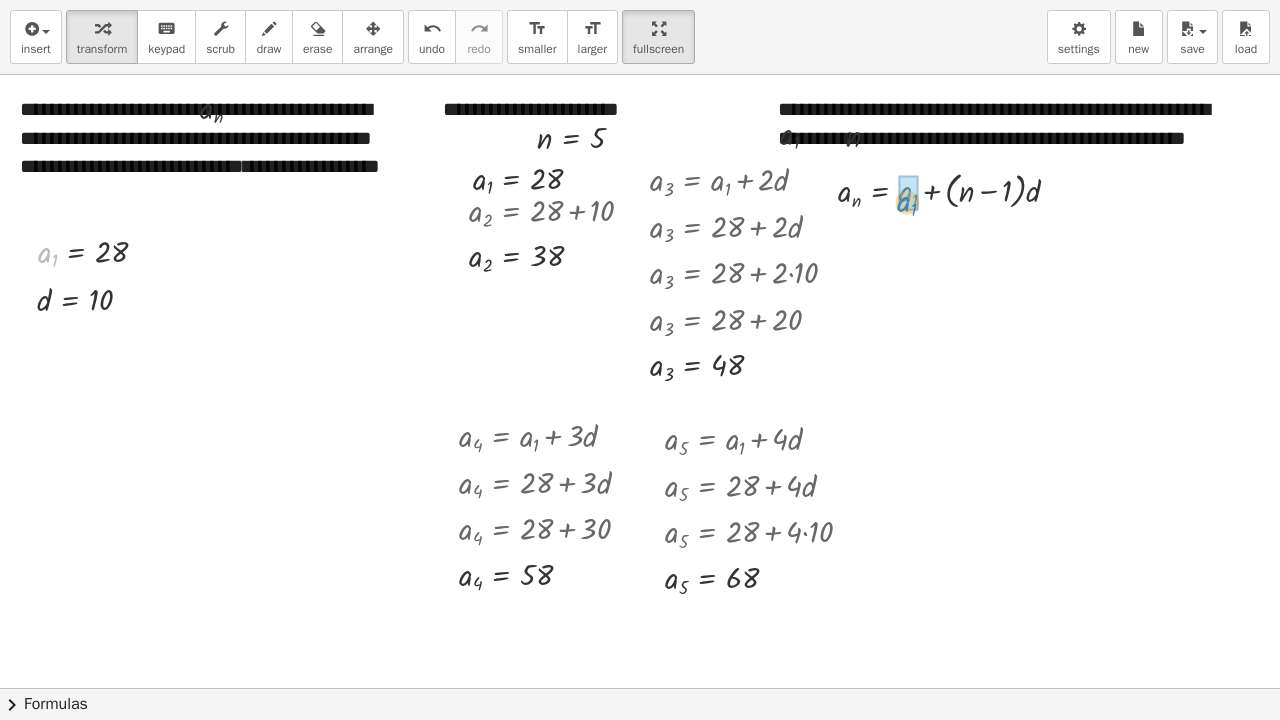 drag, startPoint x: 52, startPoint y: 254, endPoint x: 898, endPoint y: 207, distance: 847.30457 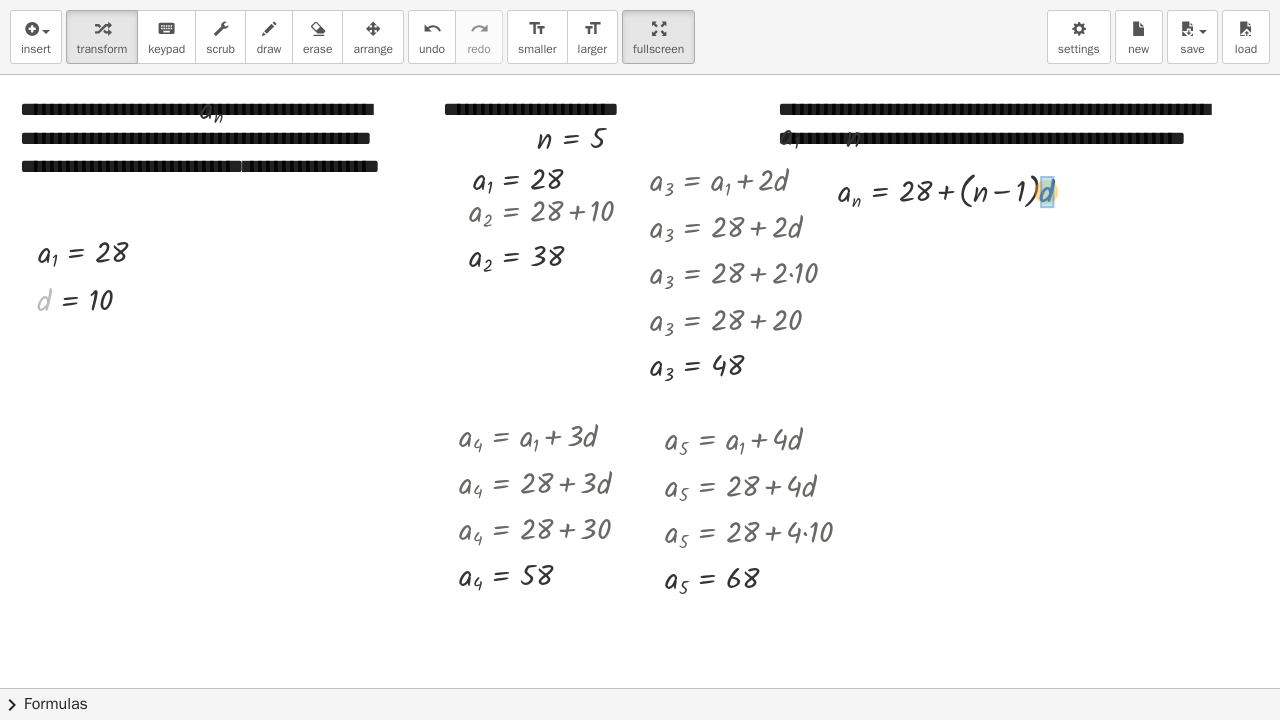 drag, startPoint x: 43, startPoint y: 300, endPoint x: 1044, endPoint y: 192, distance: 1006.8093 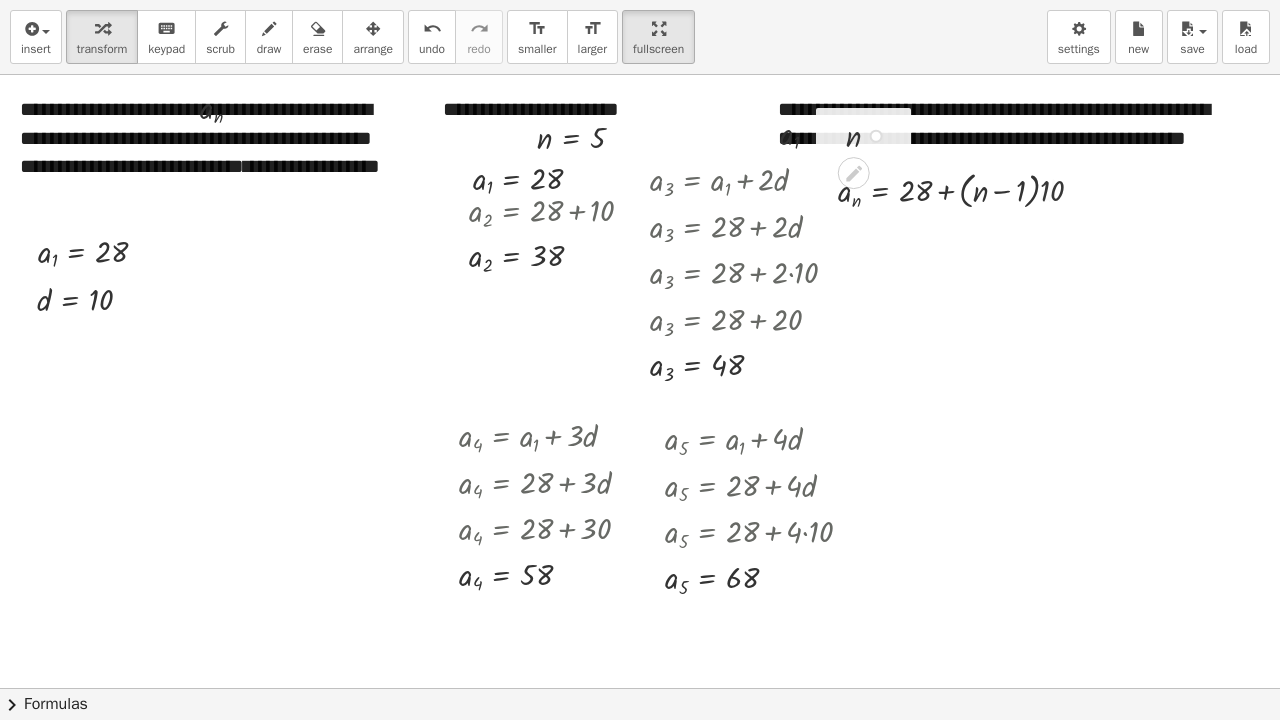 click at bounding box center (871, 134) 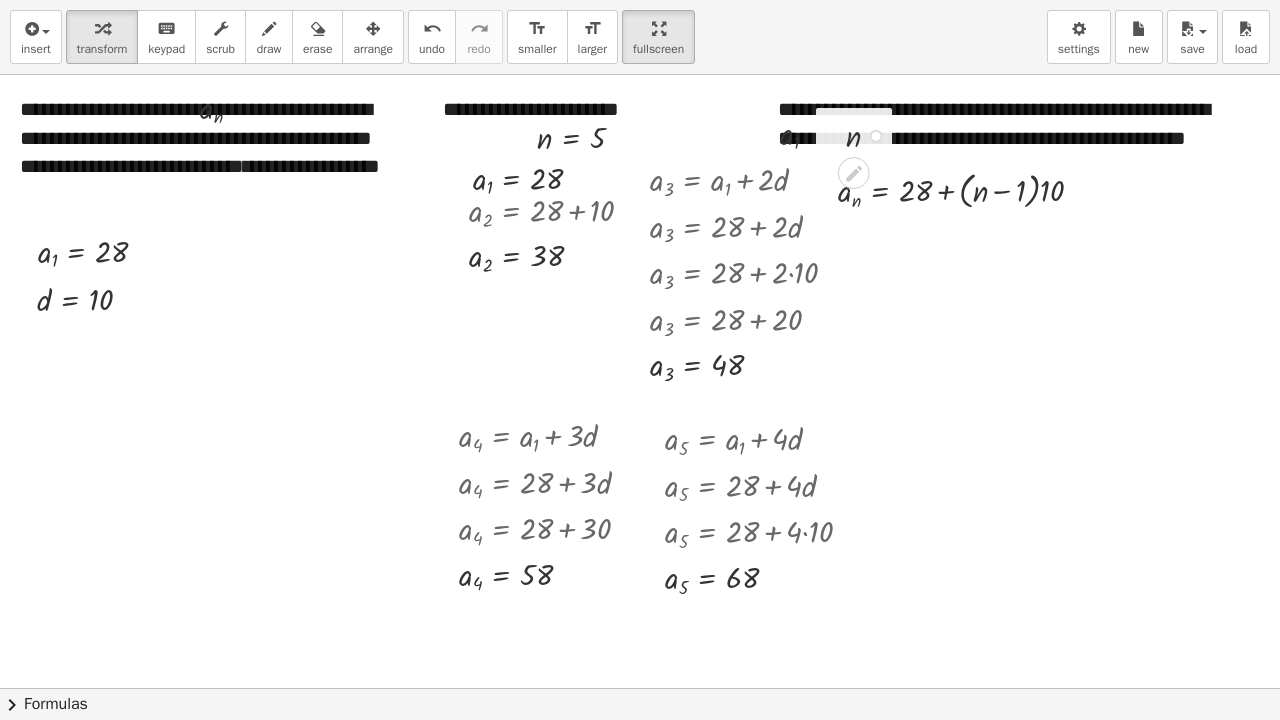 click at bounding box center (871, 134) 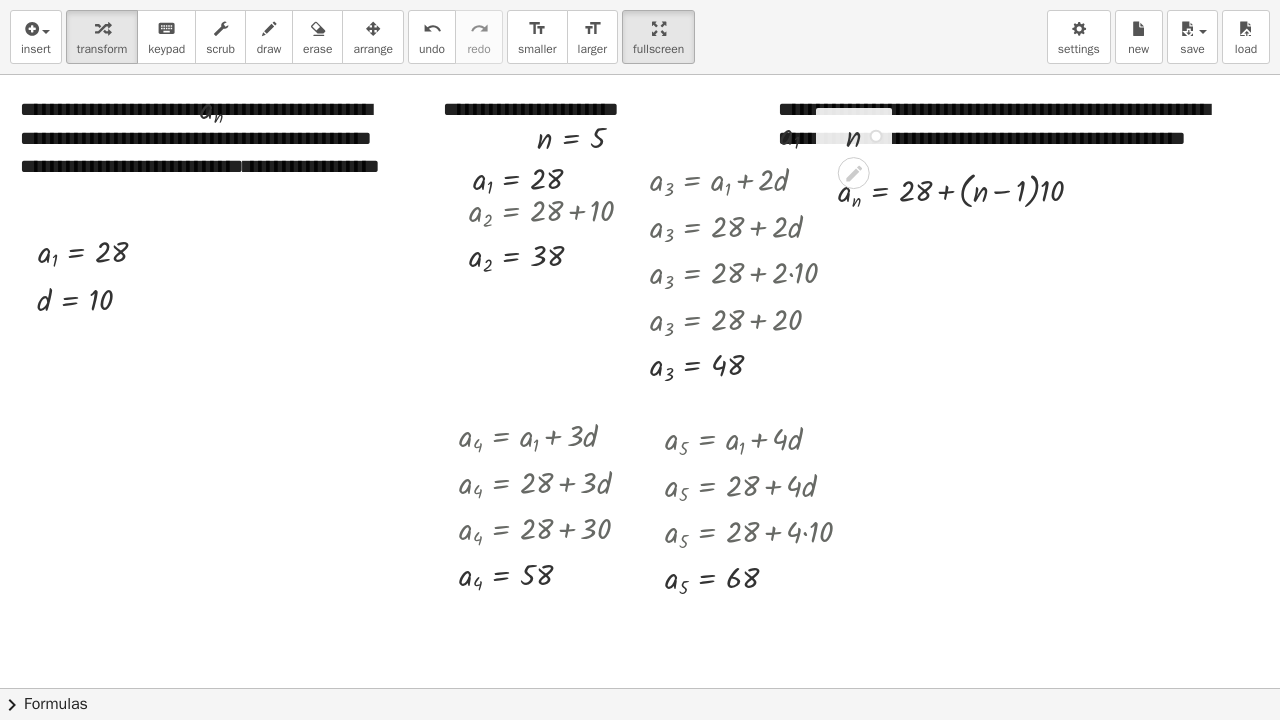 click at bounding box center [871, 134] 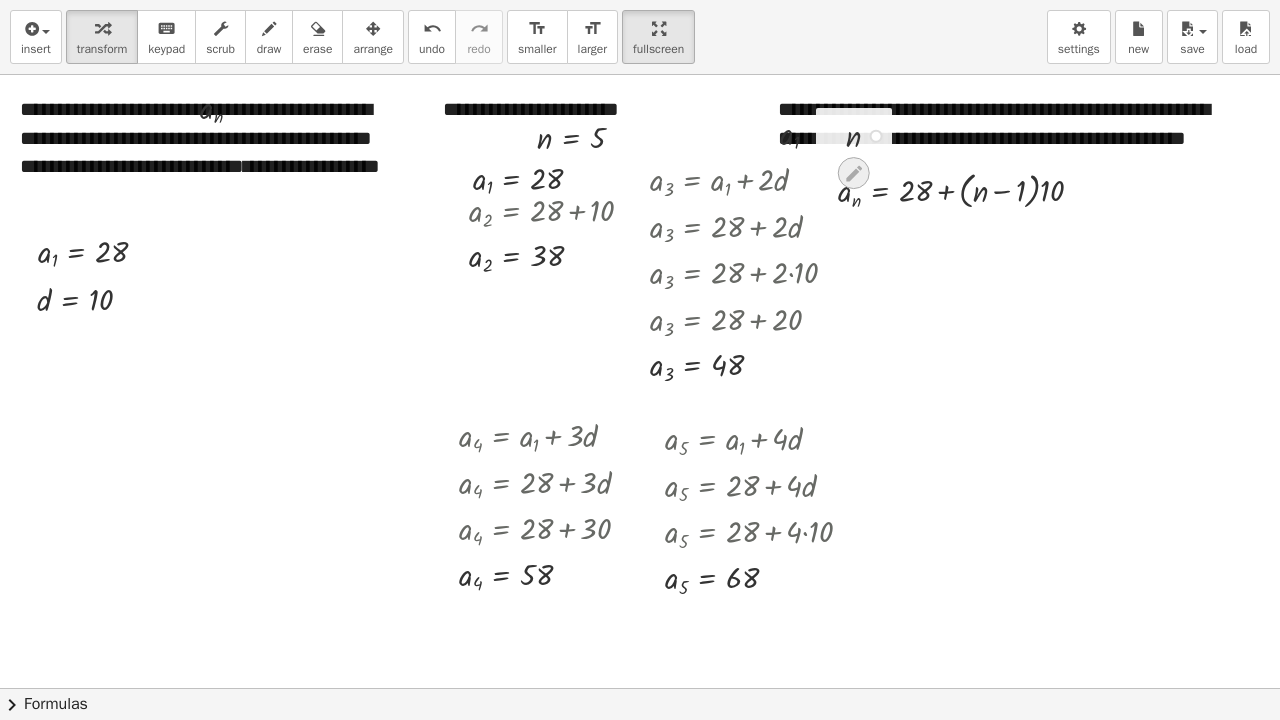 click 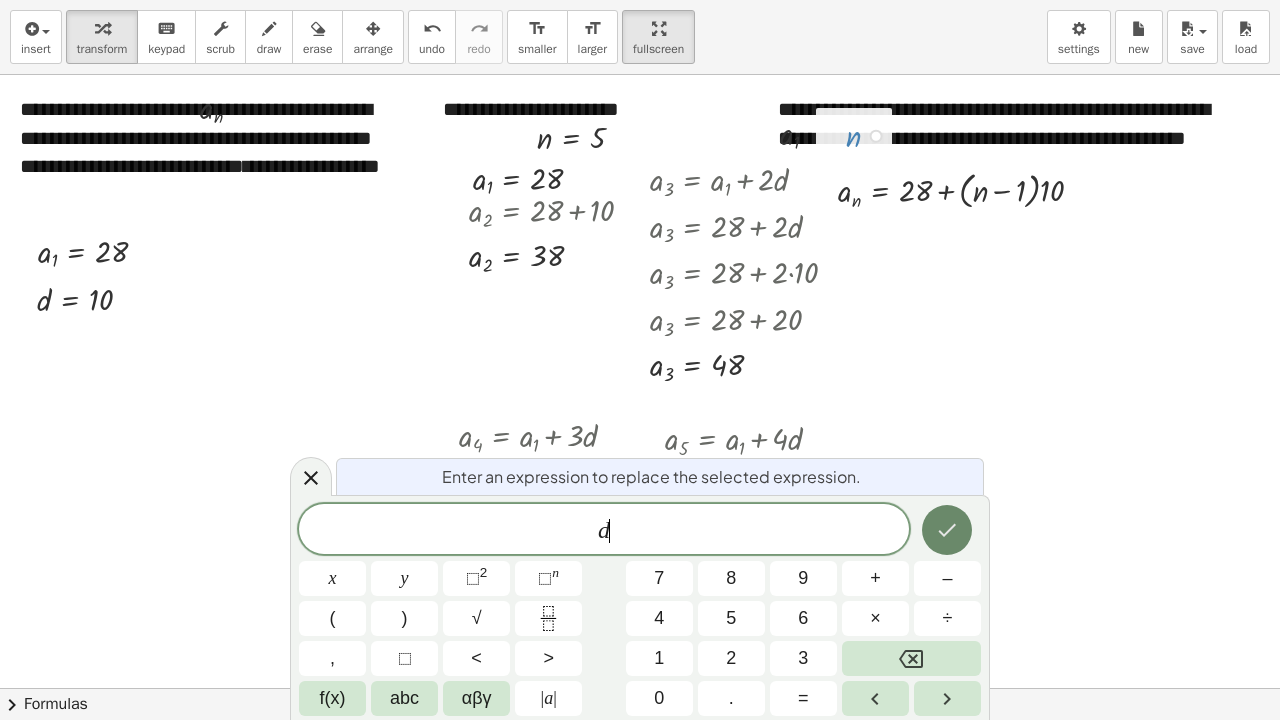 click 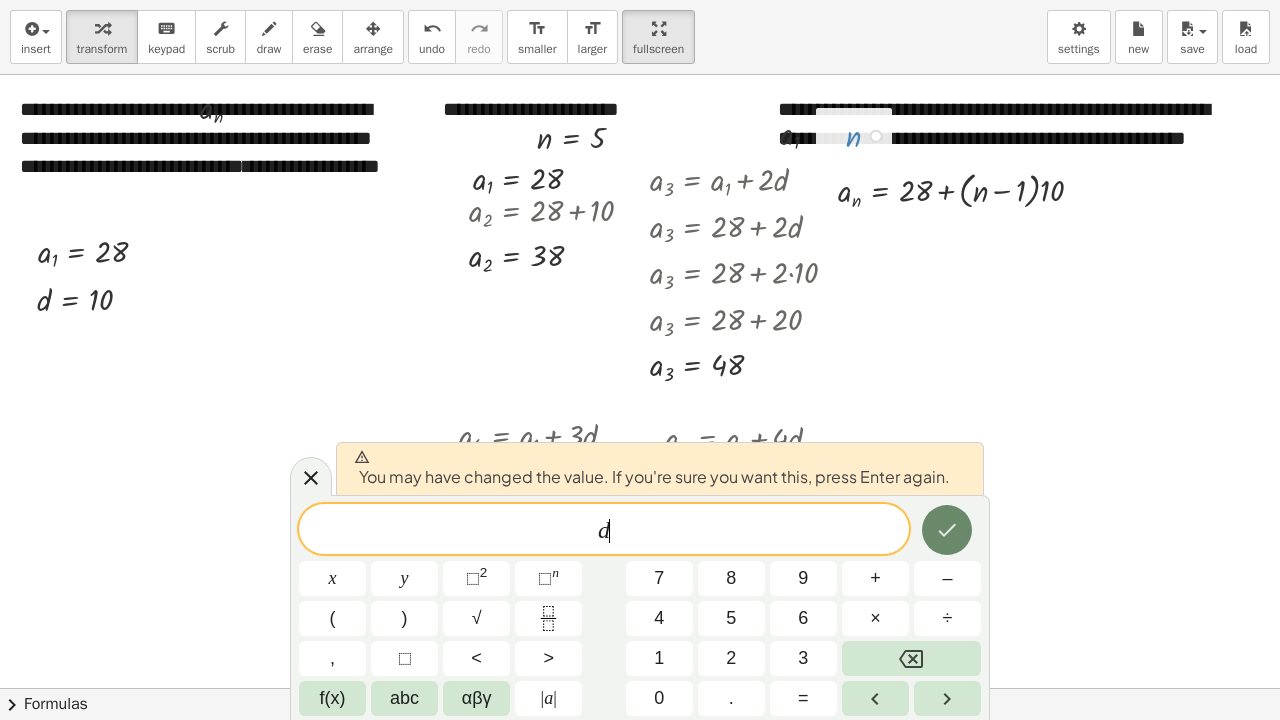 click 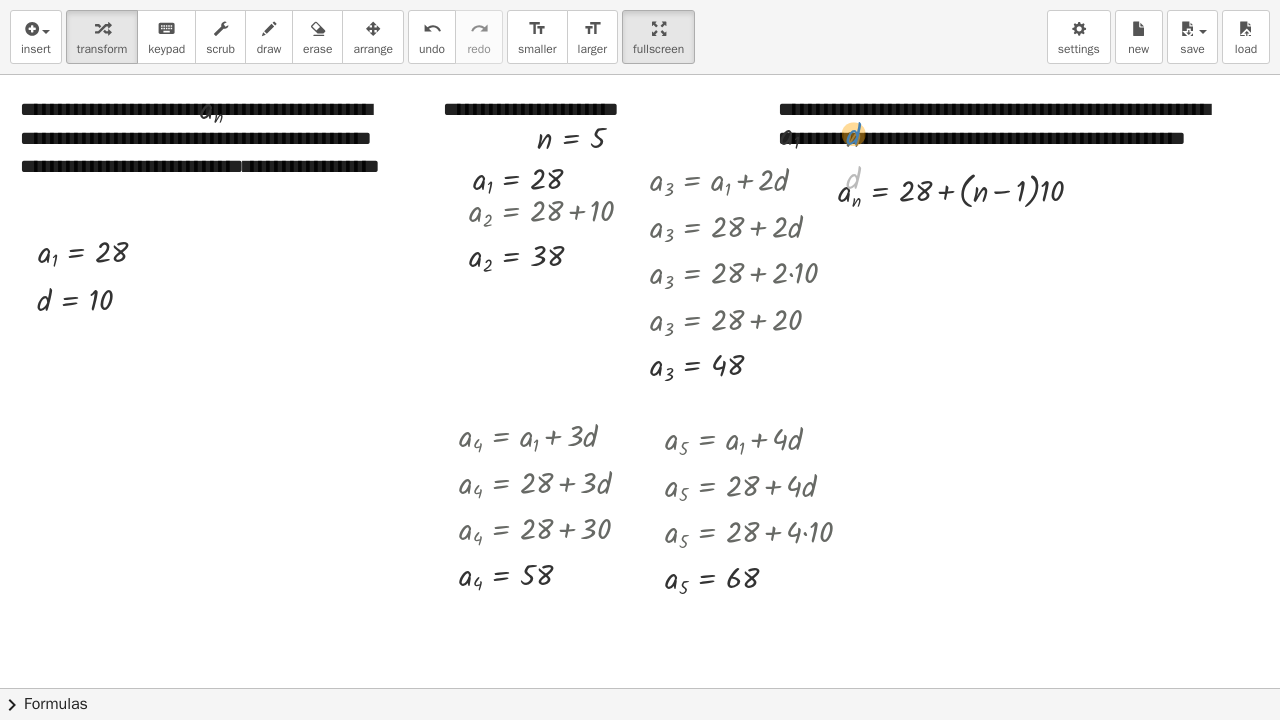 drag, startPoint x: 856, startPoint y: 170, endPoint x: 856, endPoint y: 126, distance: 44 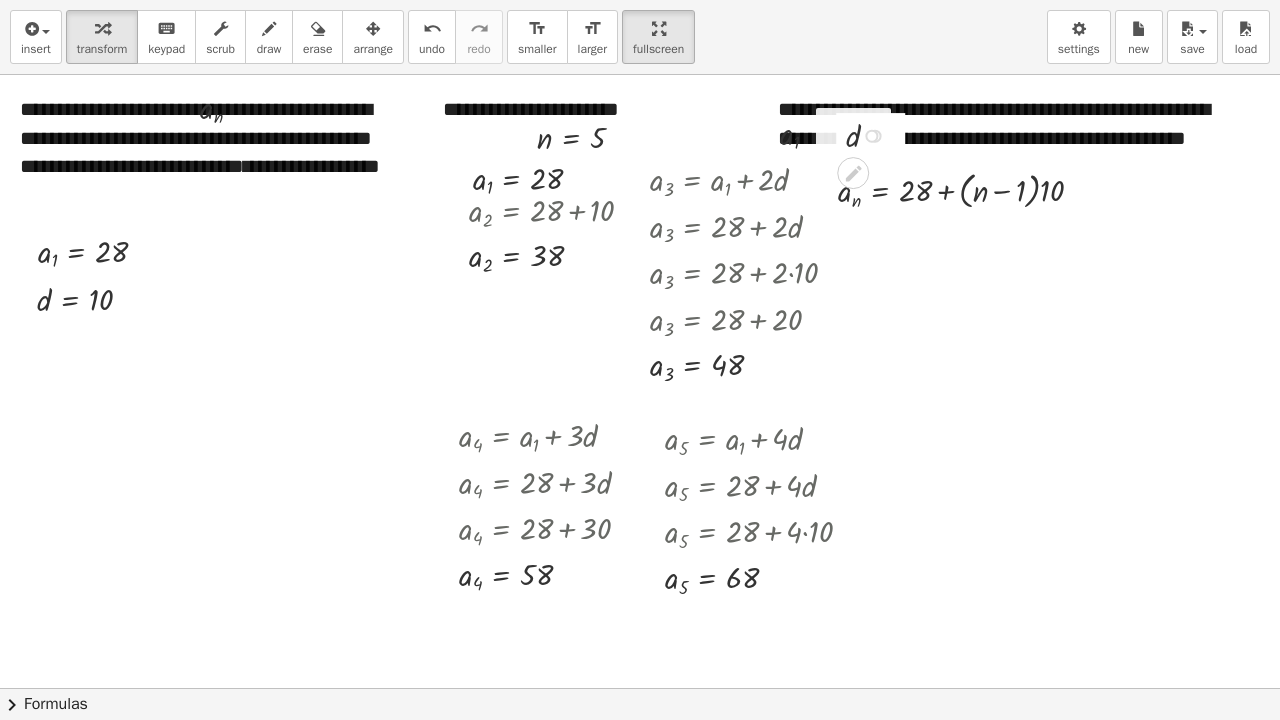 drag, startPoint x: 878, startPoint y: 171, endPoint x: 880, endPoint y: 125, distance: 46.043457 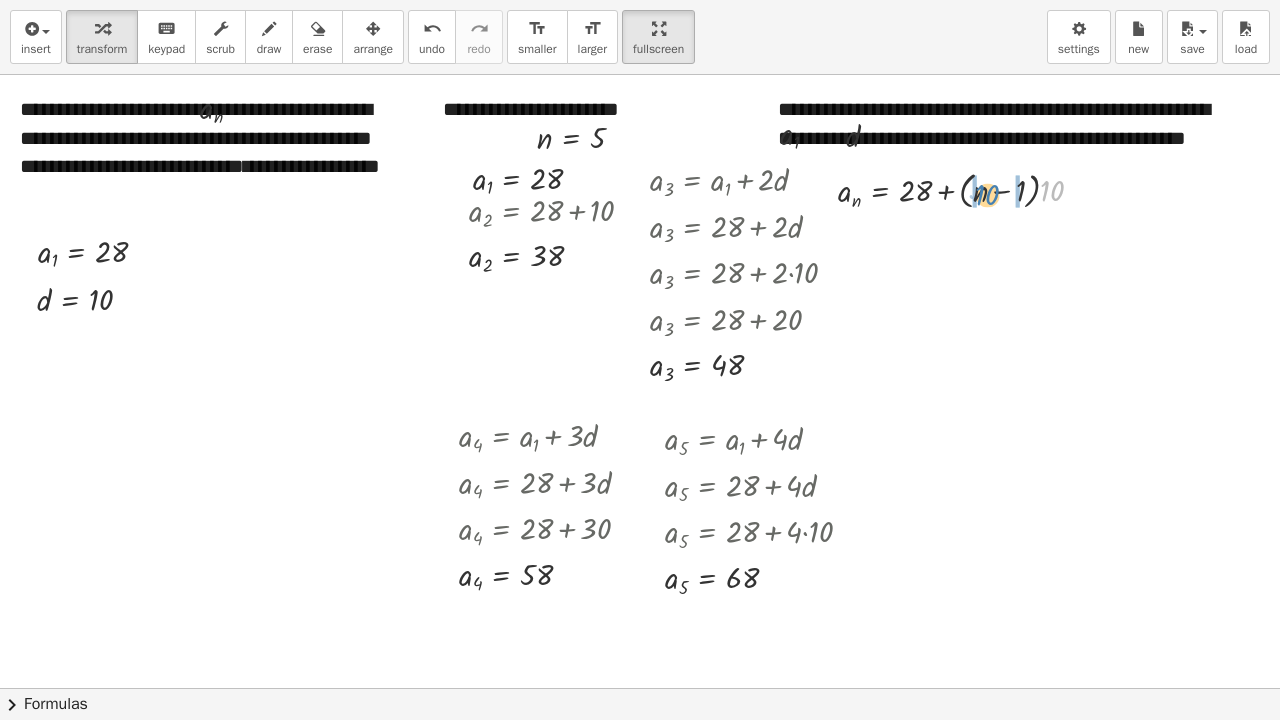 drag, startPoint x: 1053, startPoint y: 191, endPoint x: 988, endPoint y: 195, distance: 65.12296 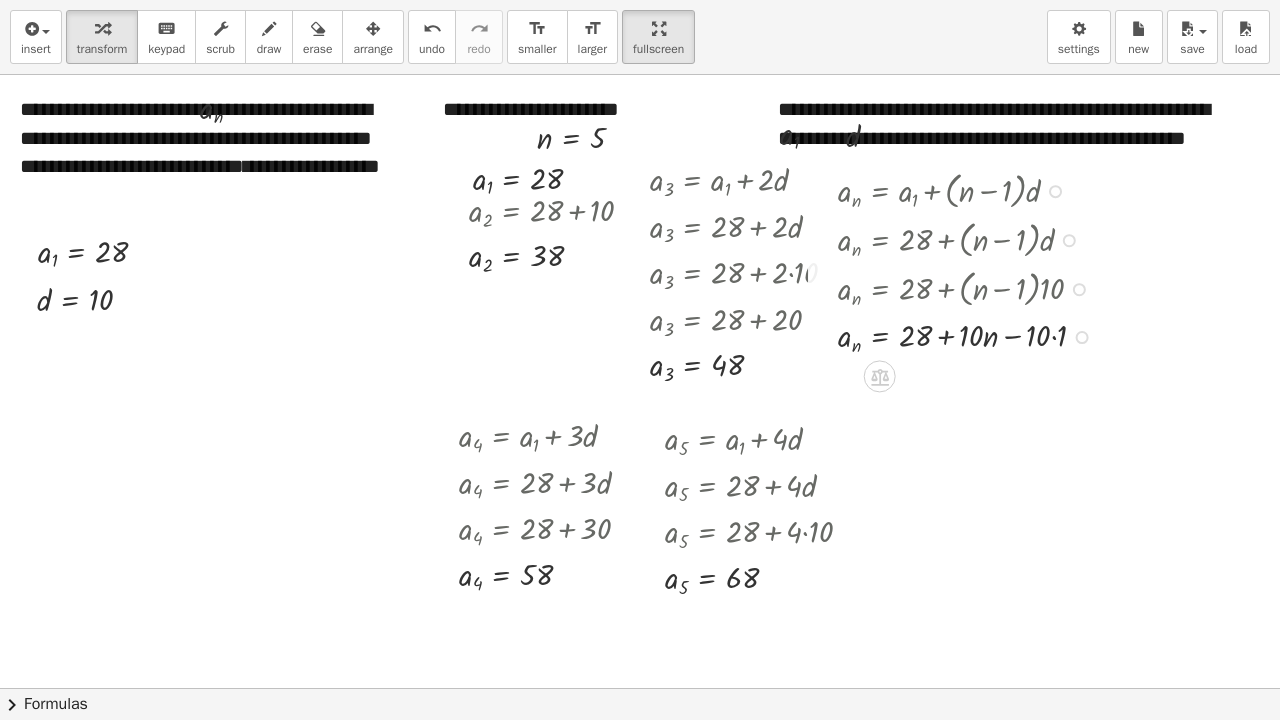 drag, startPoint x: 1075, startPoint y: 192, endPoint x: 1089, endPoint y: 364, distance: 172.56883 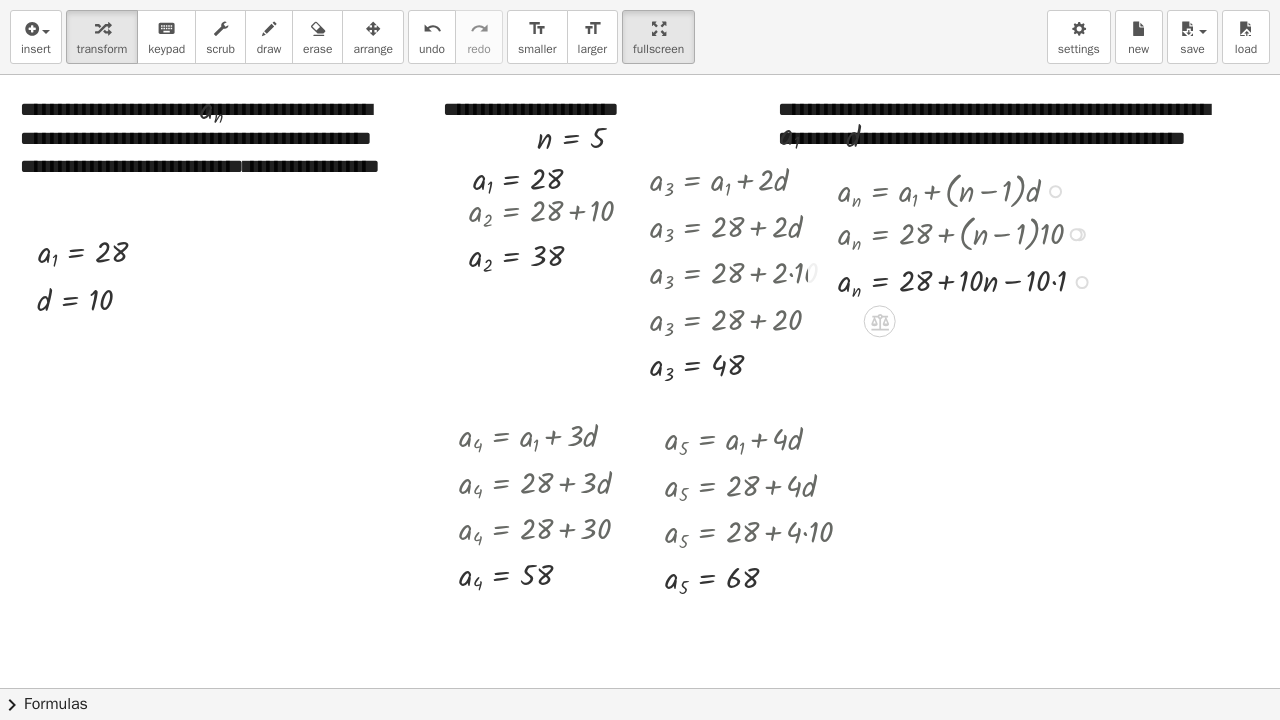 drag, startPoint x: 1080, startPoint y: 288, endPoint x: 1083, endPoint y: 227, distance: 61.073727 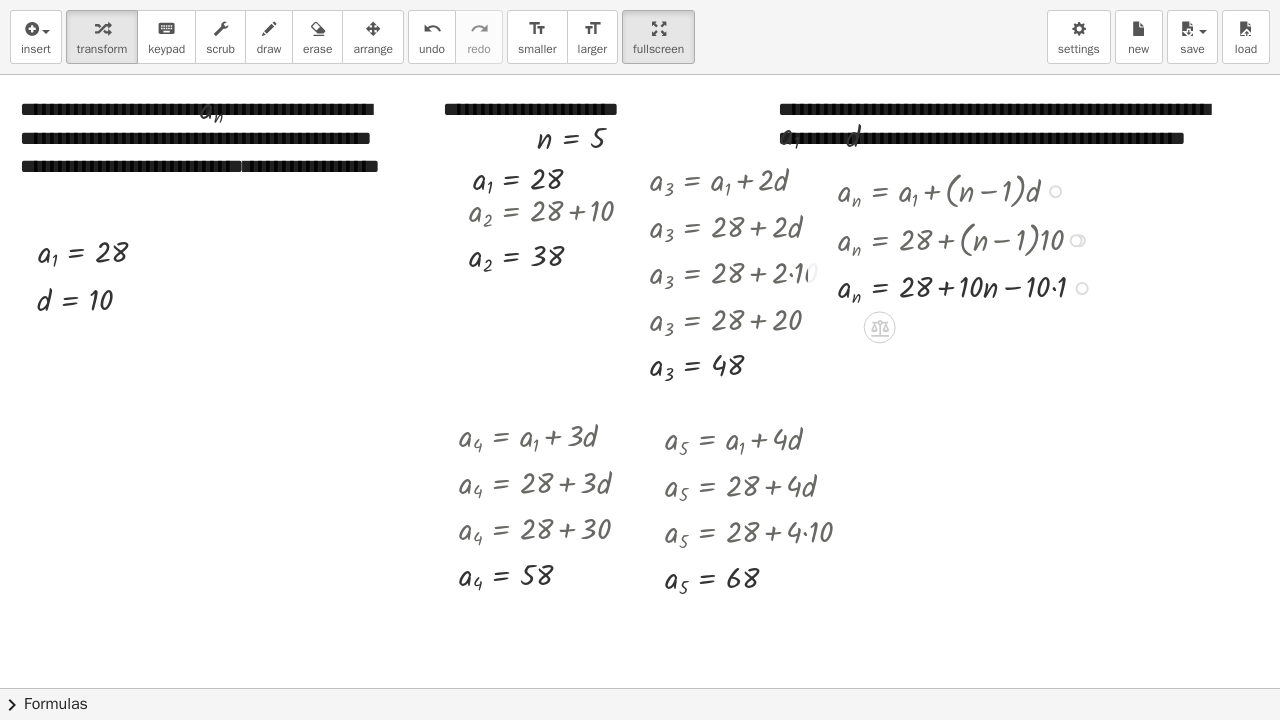 click at bounding box center [970, 286] 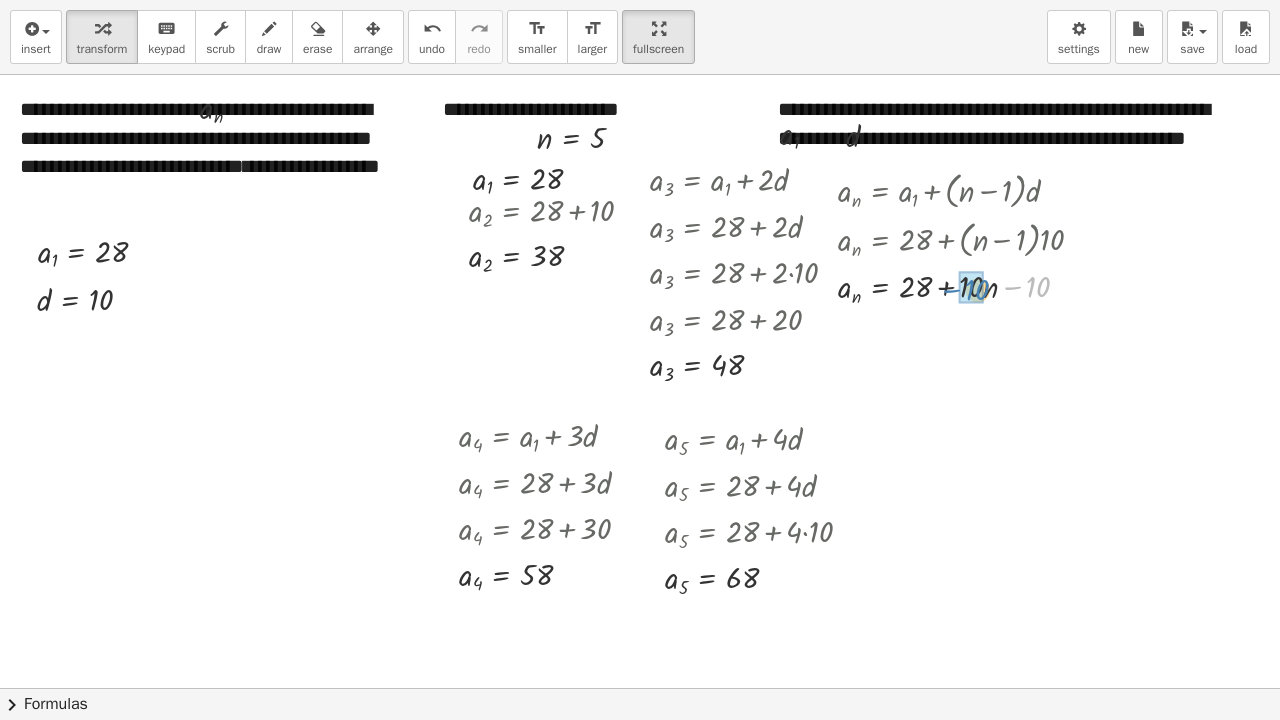 drag, startPoint x: 1035, startPoint y: 284, endPoint x: 974, endPoint y: 287, distance: 61.073727 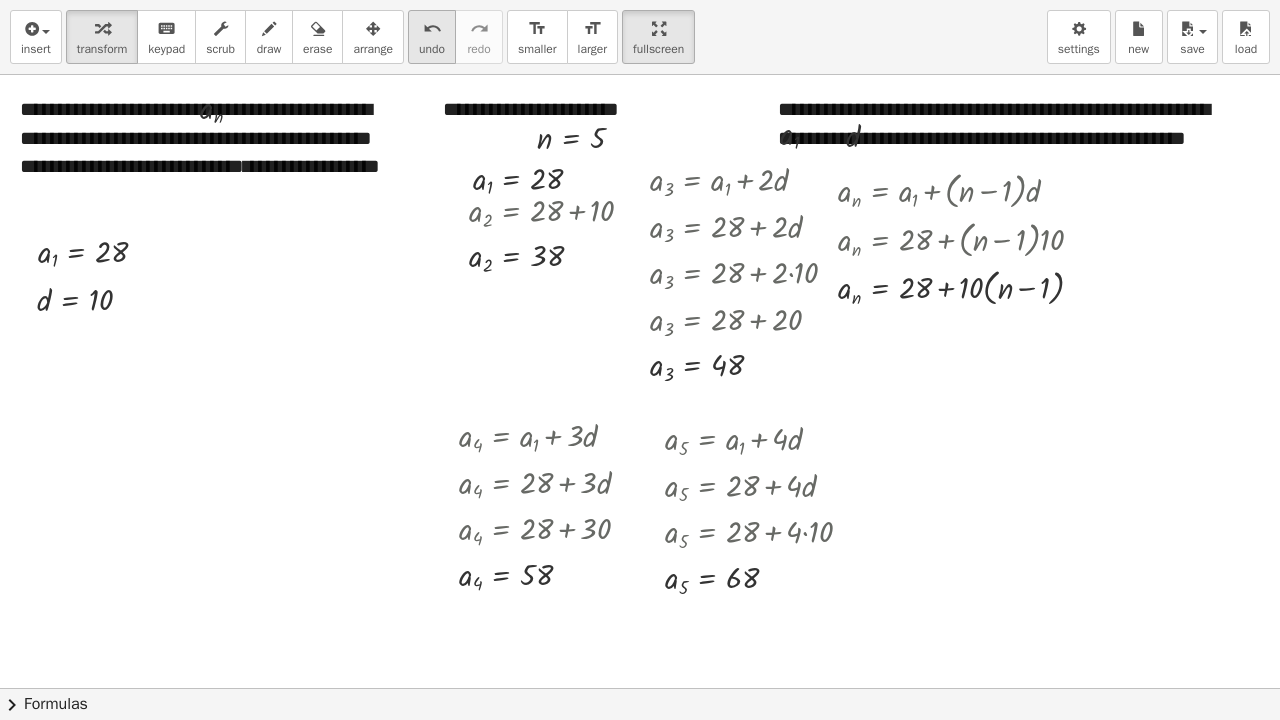 drag, startPoint x: 434, startPoint y: 33, endPoint x: 446, endPoint y: 29, distance: 12.649111 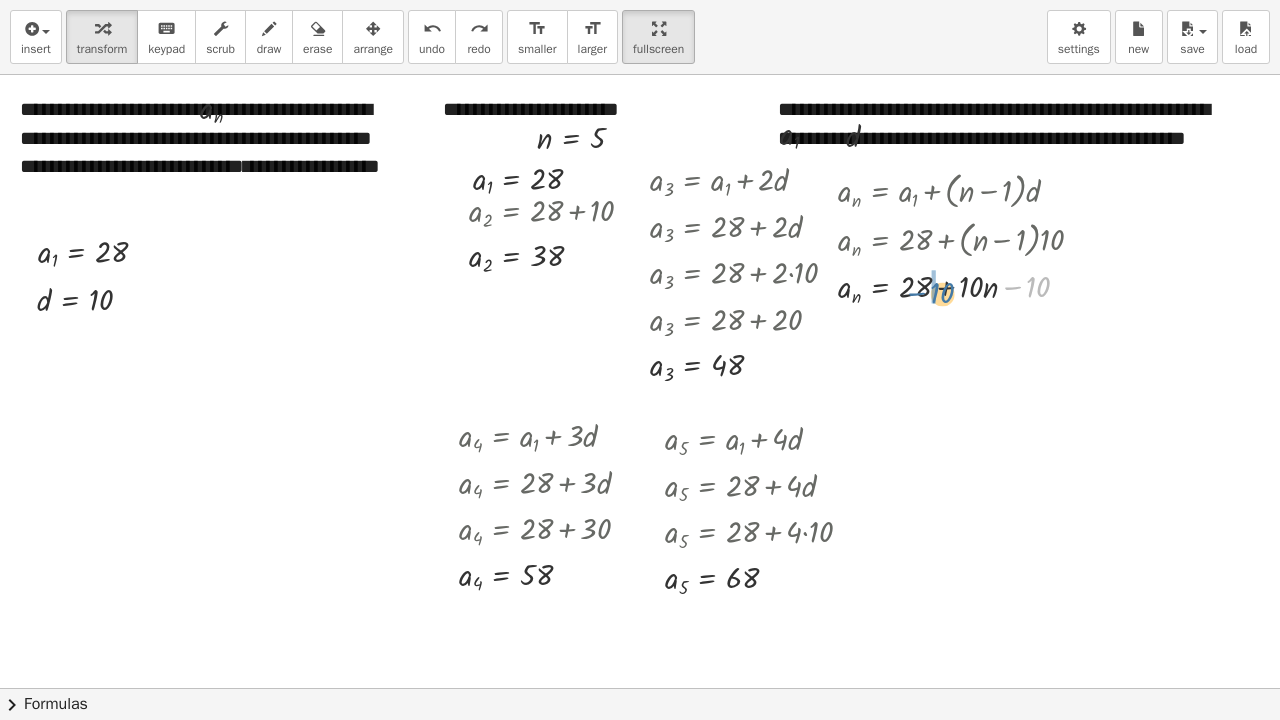 drag, startPoint x: 1038, startPoint y: 290, endPoint x: 942, endPoint y: 296, distance: 96.18732 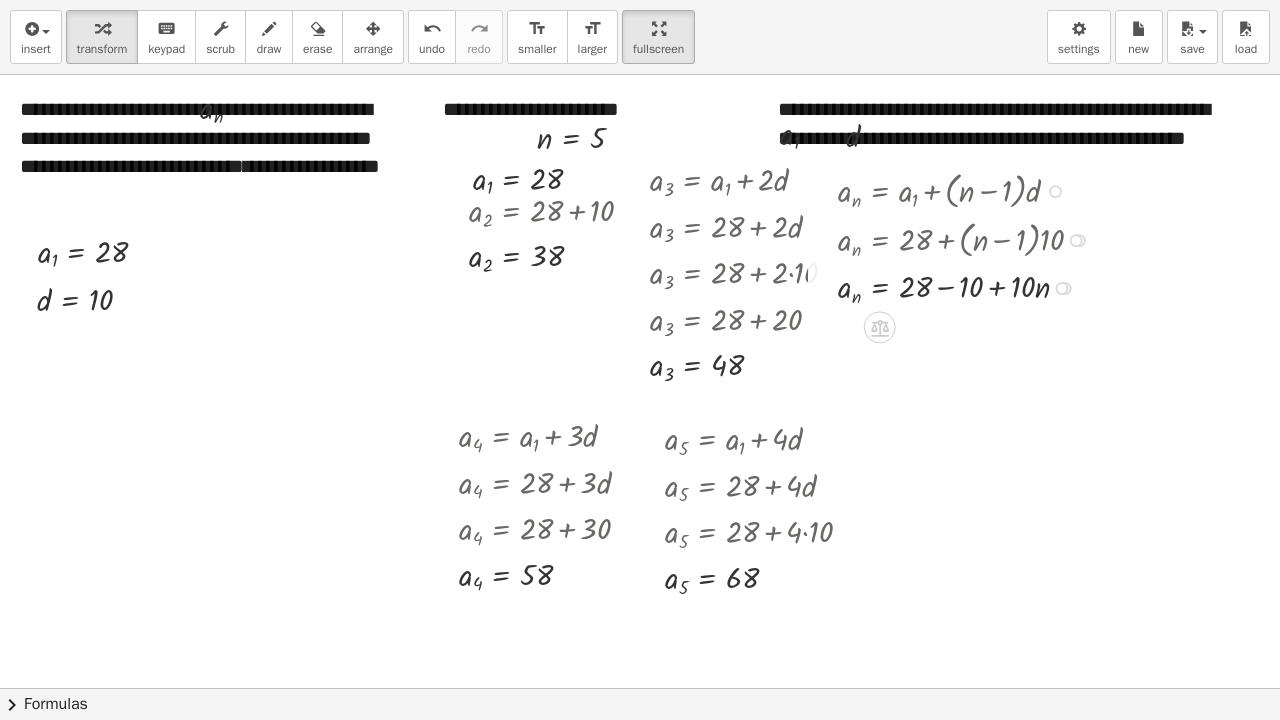 click at bounding box center (962, 286) 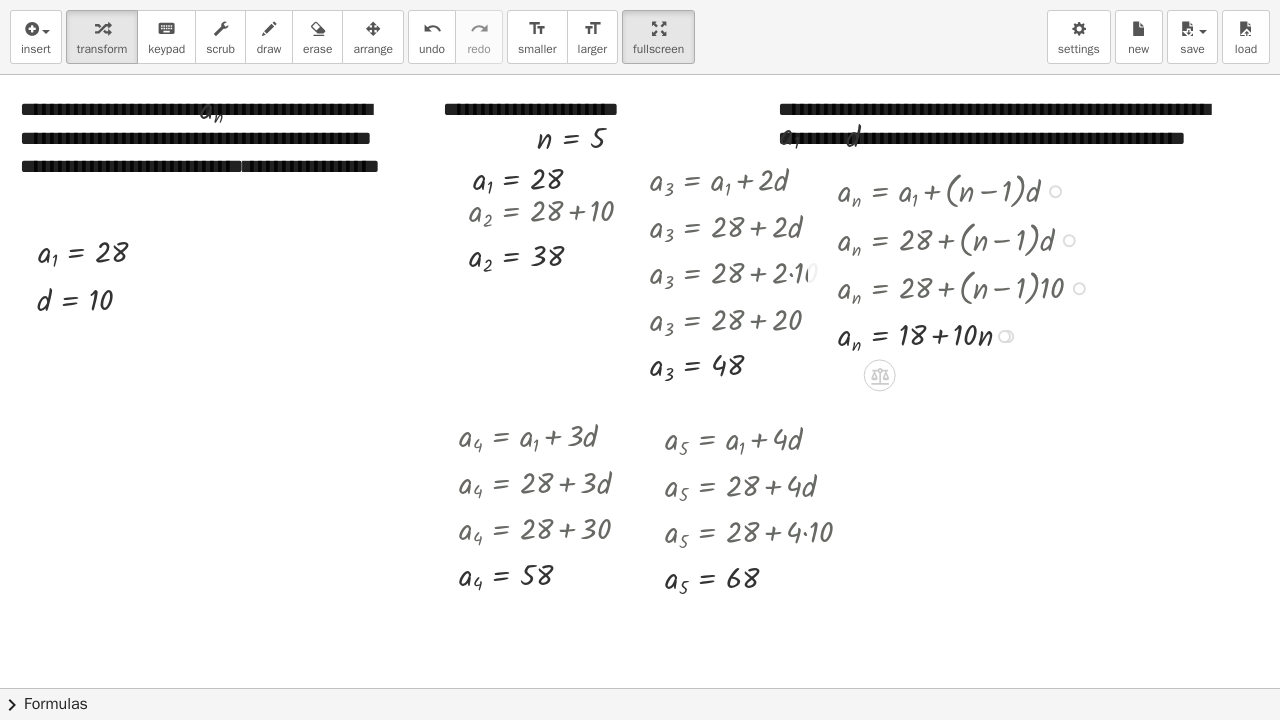 drag, startPoint x: 1071, startPoint y: 240, endPoint x: 1070, endPoint y: 322, distance: 82.006096 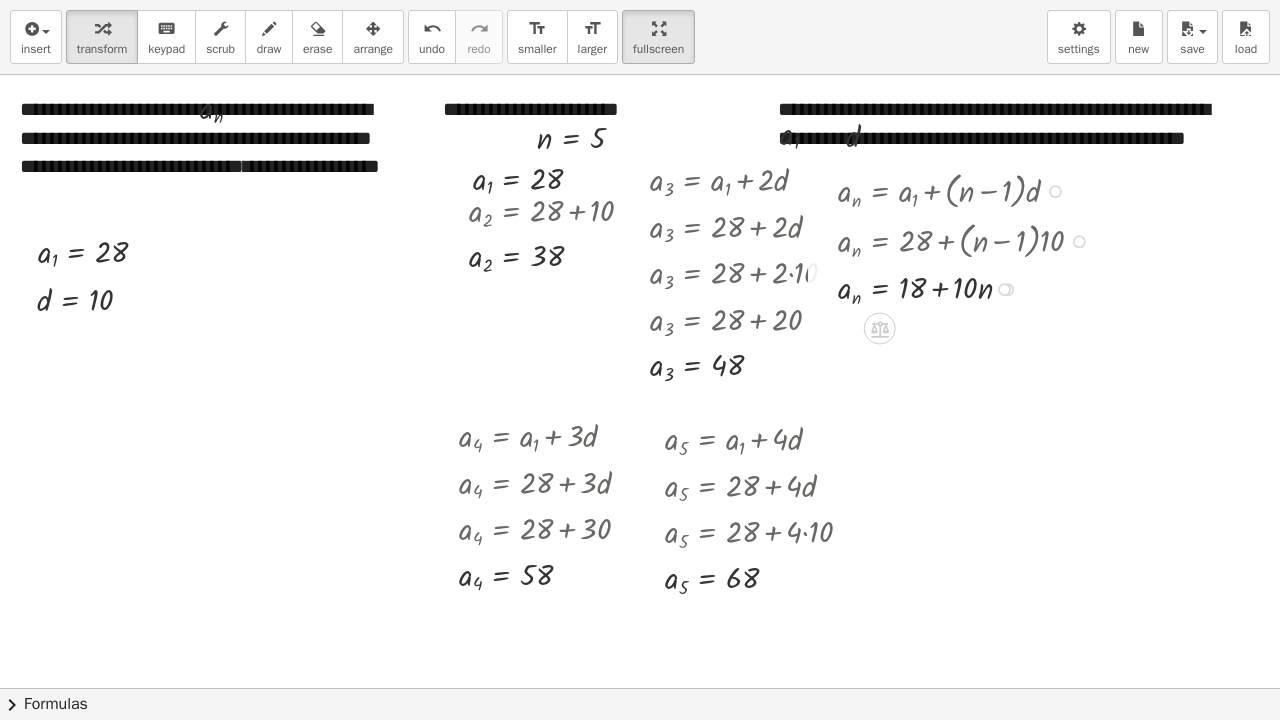 drag, startPoint x: 1074, startPoint y: 286, endPoint x: 1064, endPoint y: 232, distance: 54.91812 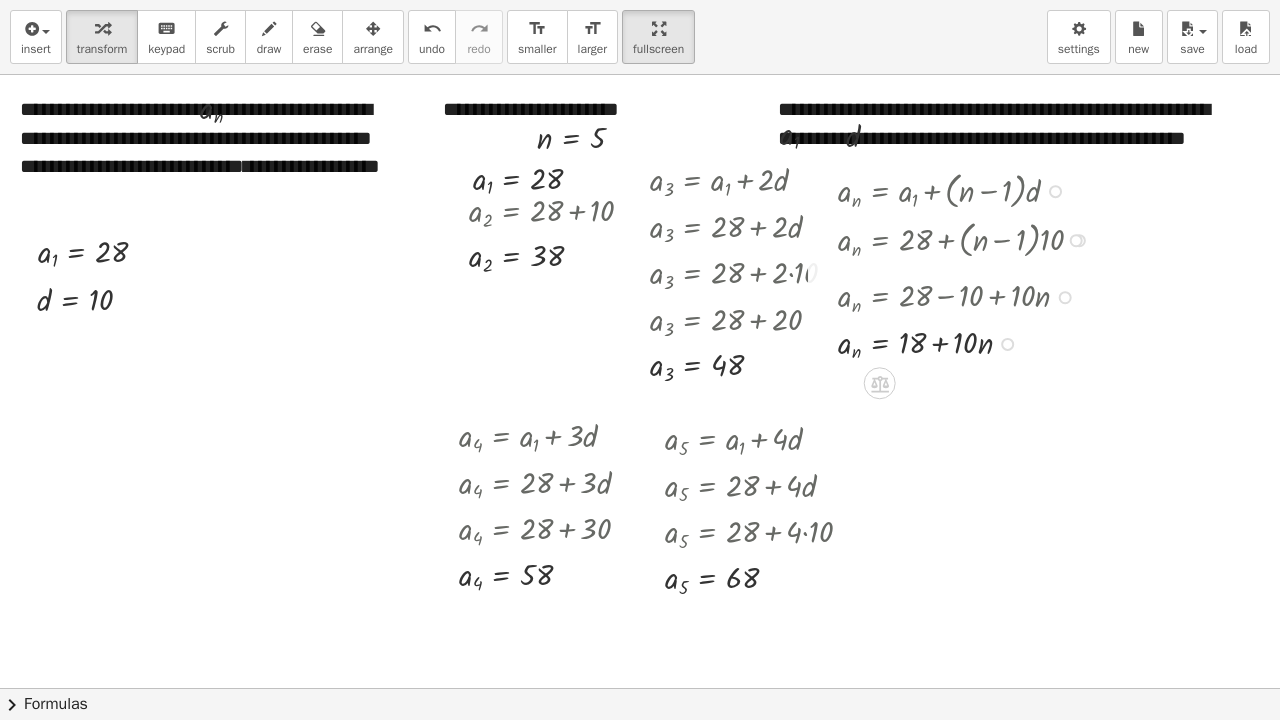 drag, startPoint x: 1001, startPoint y: 283, endPoint x: 1012, endPoint y: 336, distance: 54.129475 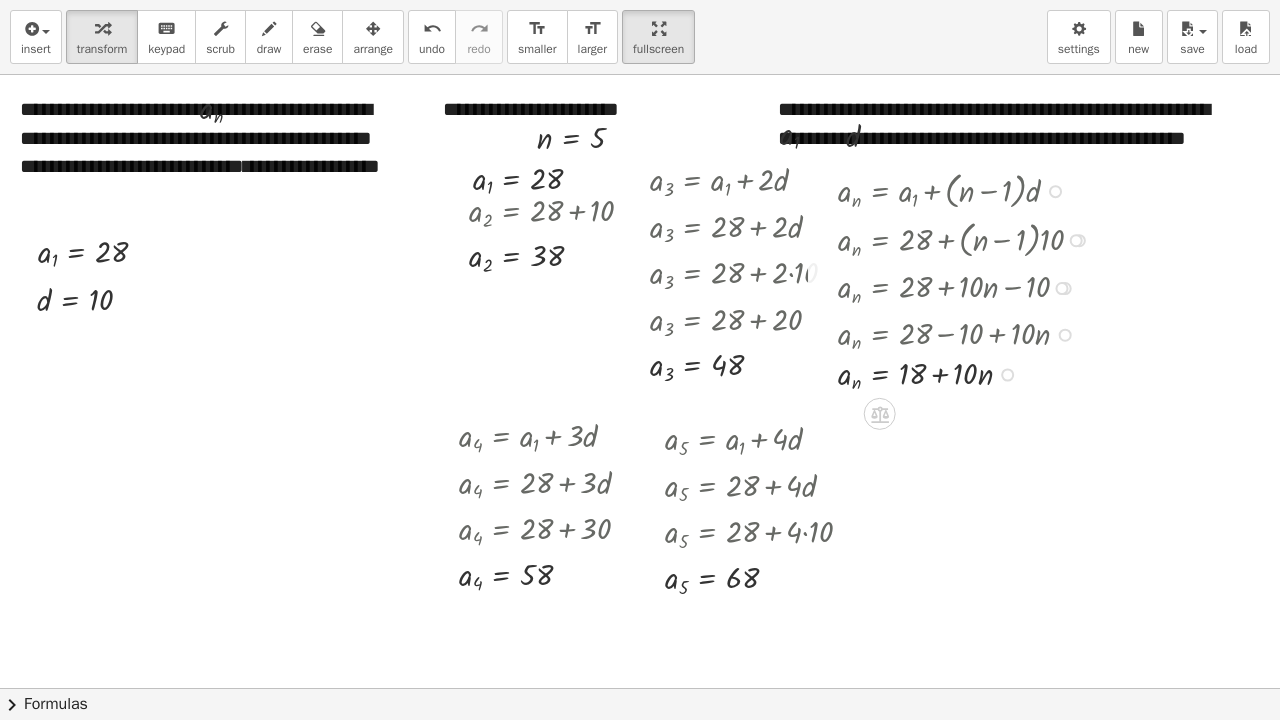 drag, startPoint x: 1000, startPoint y: 336, endPoint x: 1012, endPoint y: 384, distance: 49.47727 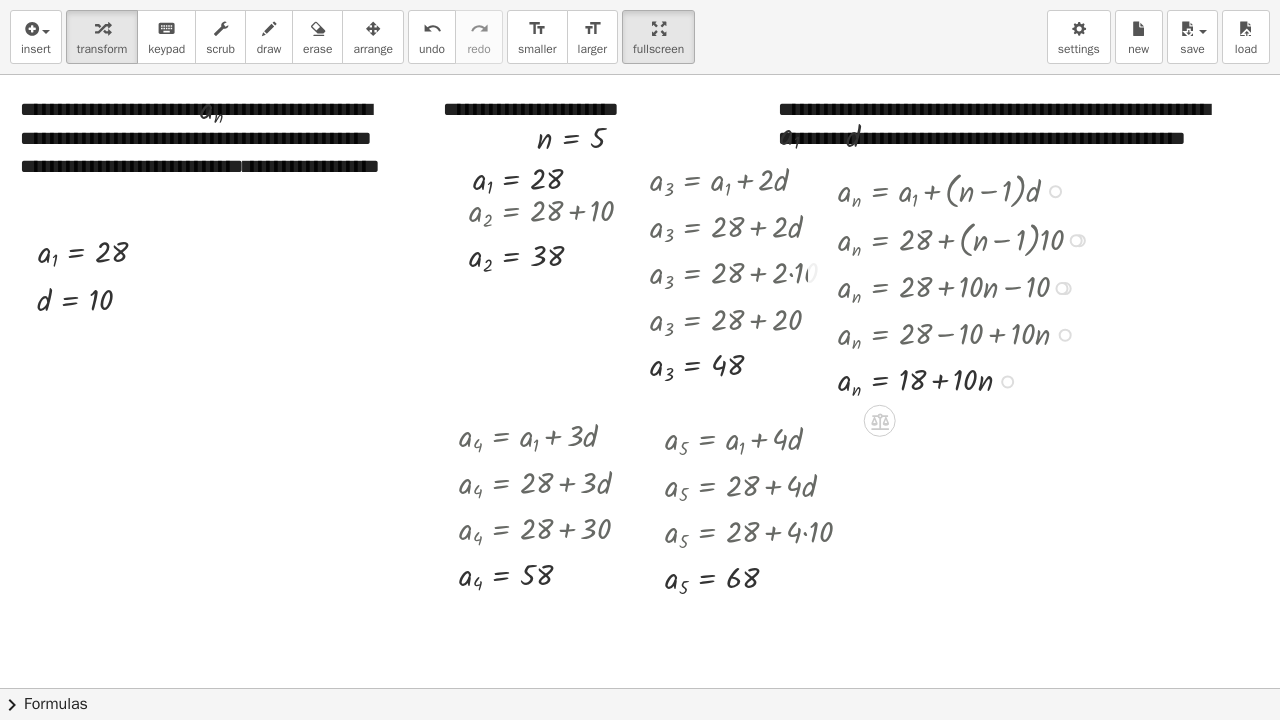 click at bounding box center (1076, 240) 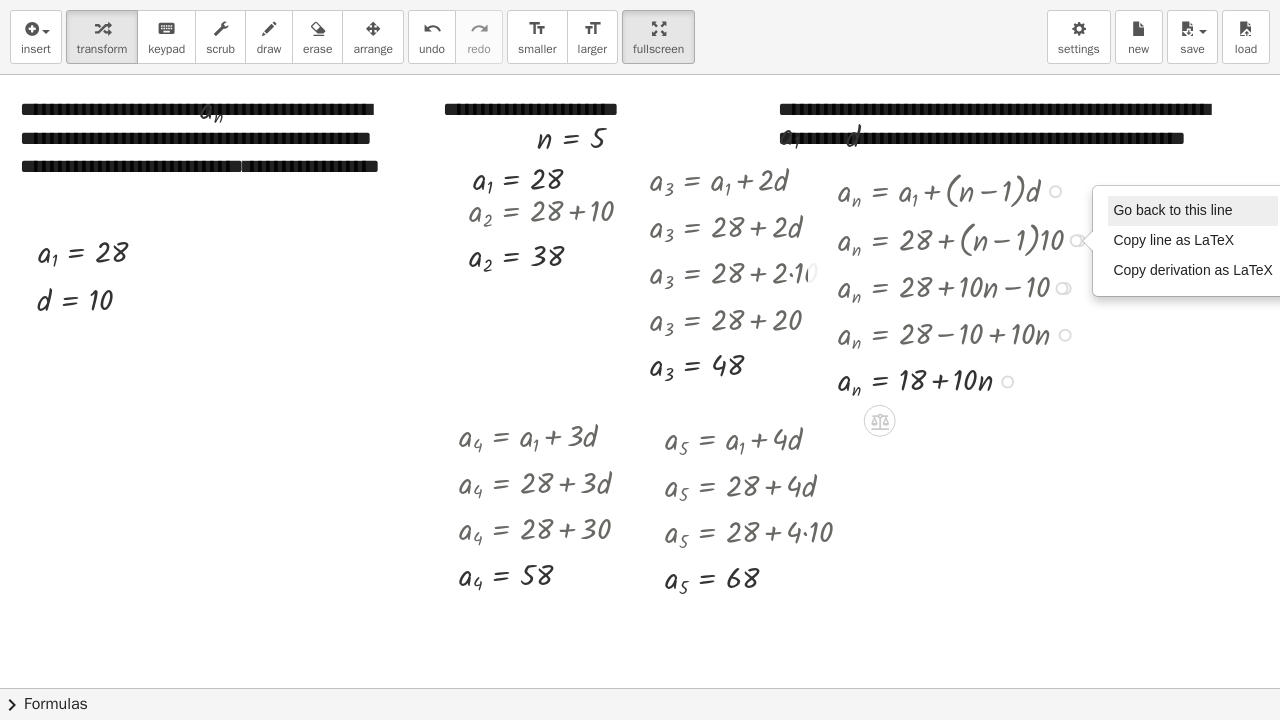 click on "Go back to this line" at bounding box center (1172, 210) 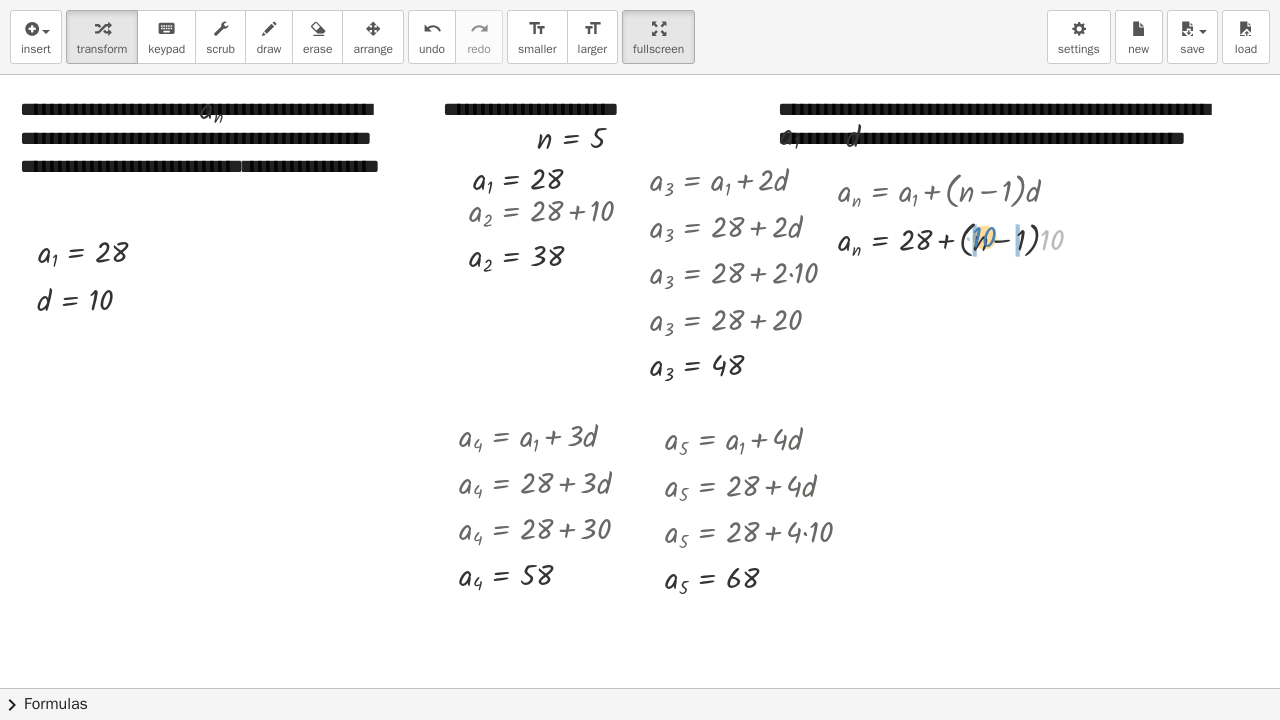 drag, startPoint x: 1049, startPoint y: 241, endPoint x: 981, endPoint y: 238, distance: 68.06615 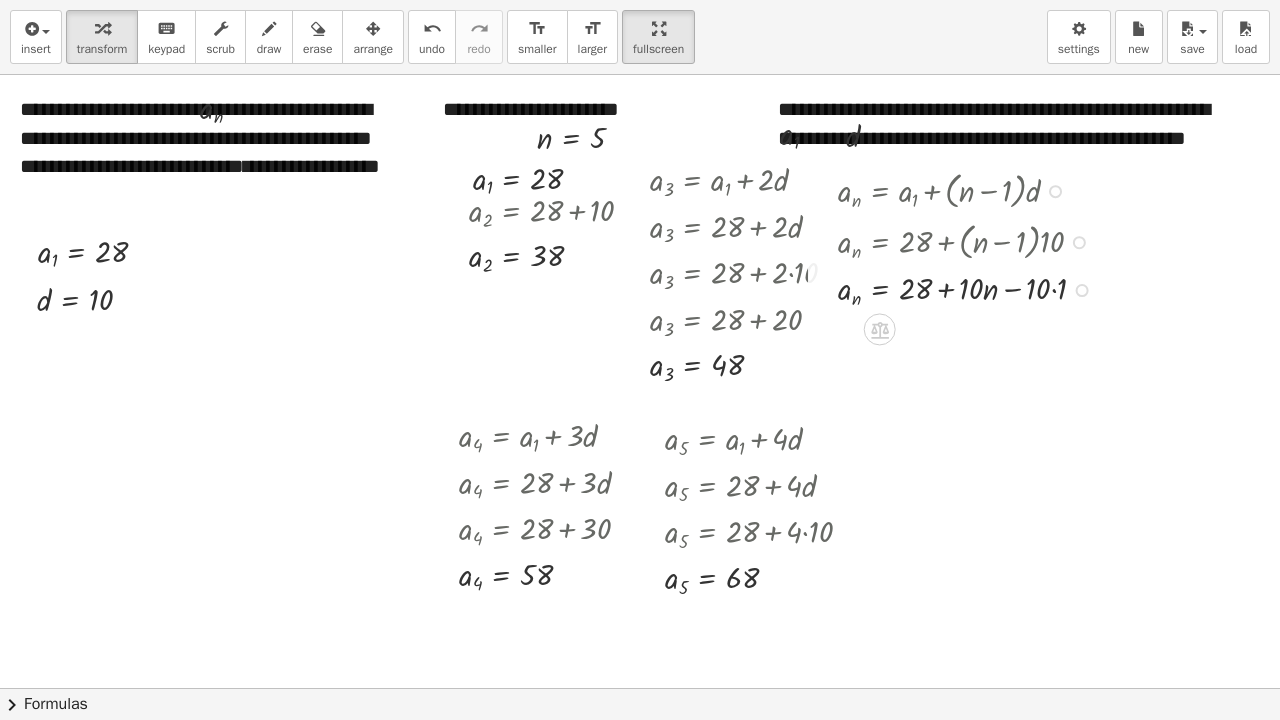 drag, startPoint x: 1077, startPoint y: 238, endPoint x: 1084, endPoint y: 289, distance: 51.47815 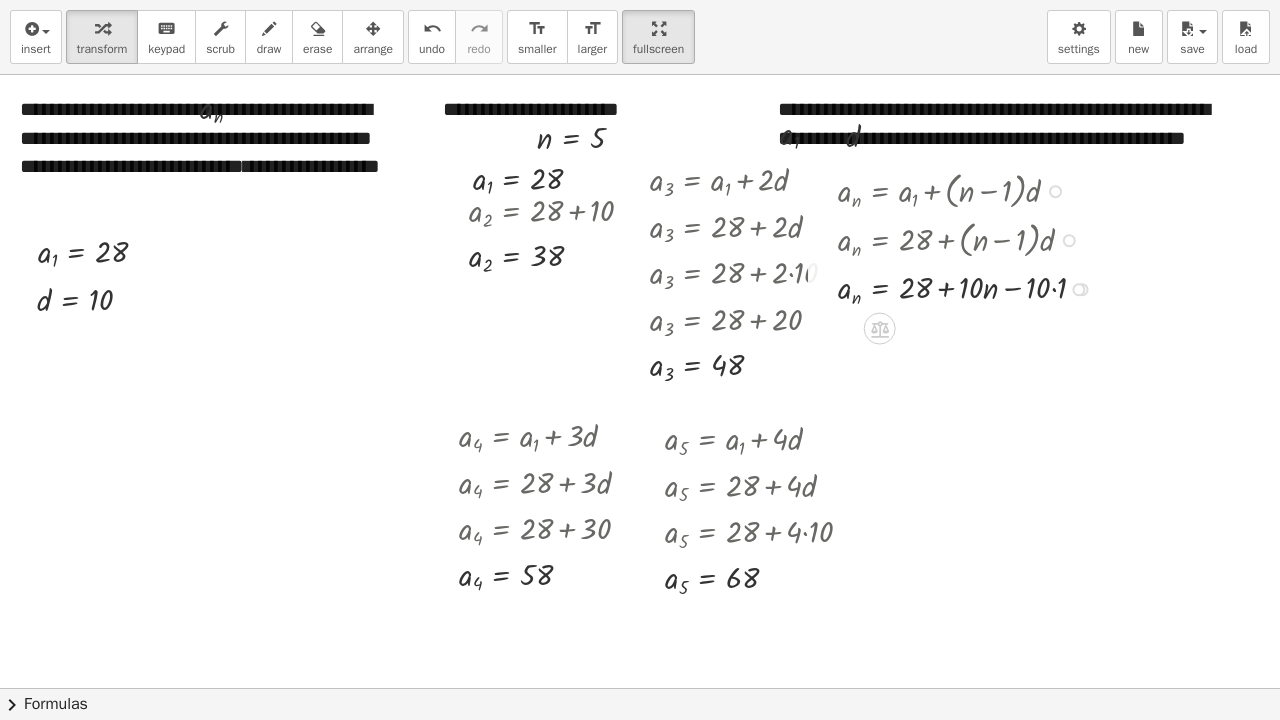 click on "a n = + [NUMBER] + n − [NUMBER] · [NUMBER] · · [NUMBER] · Go back to this line Copy line as LaTeX Copy derivation as LaTeX" at bounding box center (880, 290) 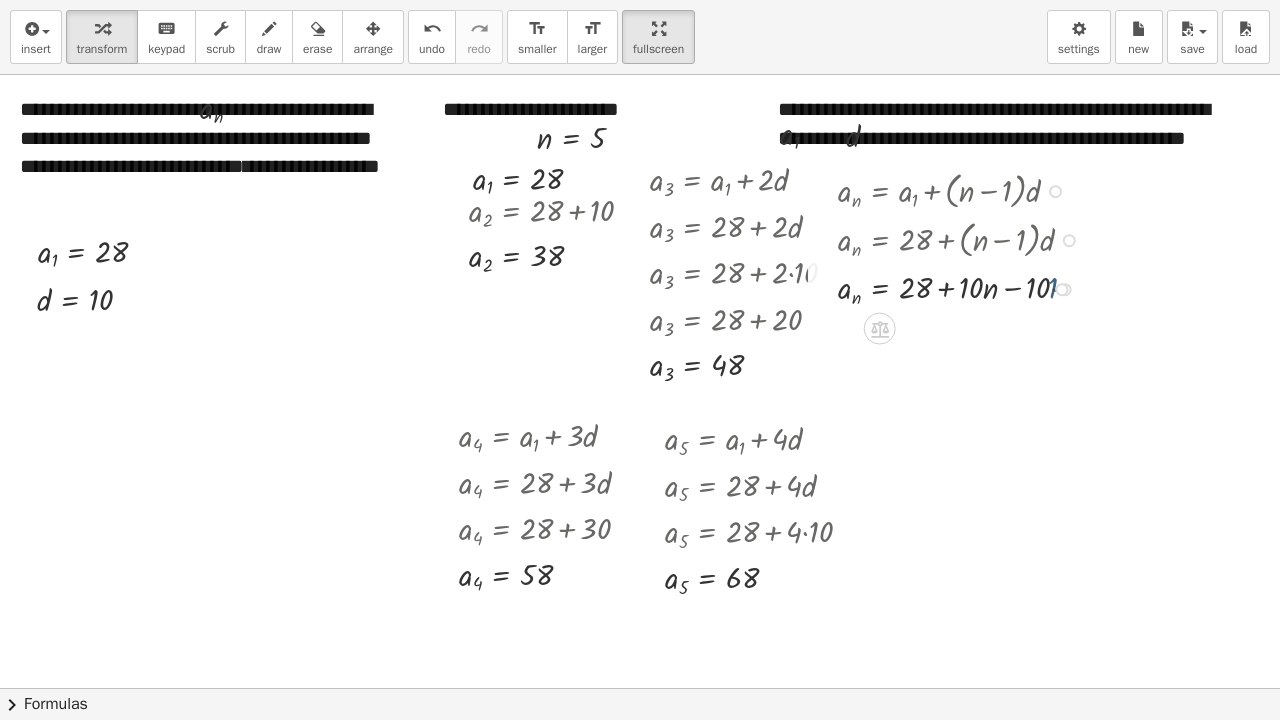 click at bounding box center [964, 287] 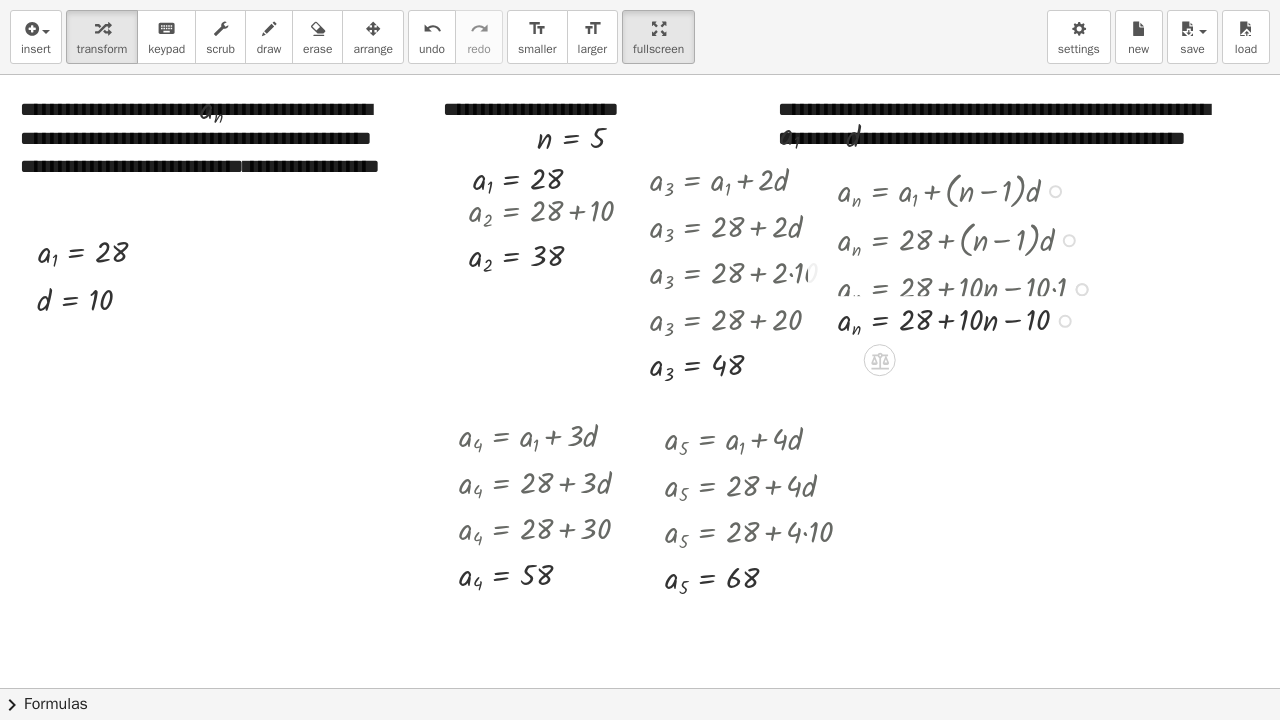 drag, startPoint x: 1058, startPoint y: 288, endPoint x: 1072, endPoint y: 327, distance: 41.4367 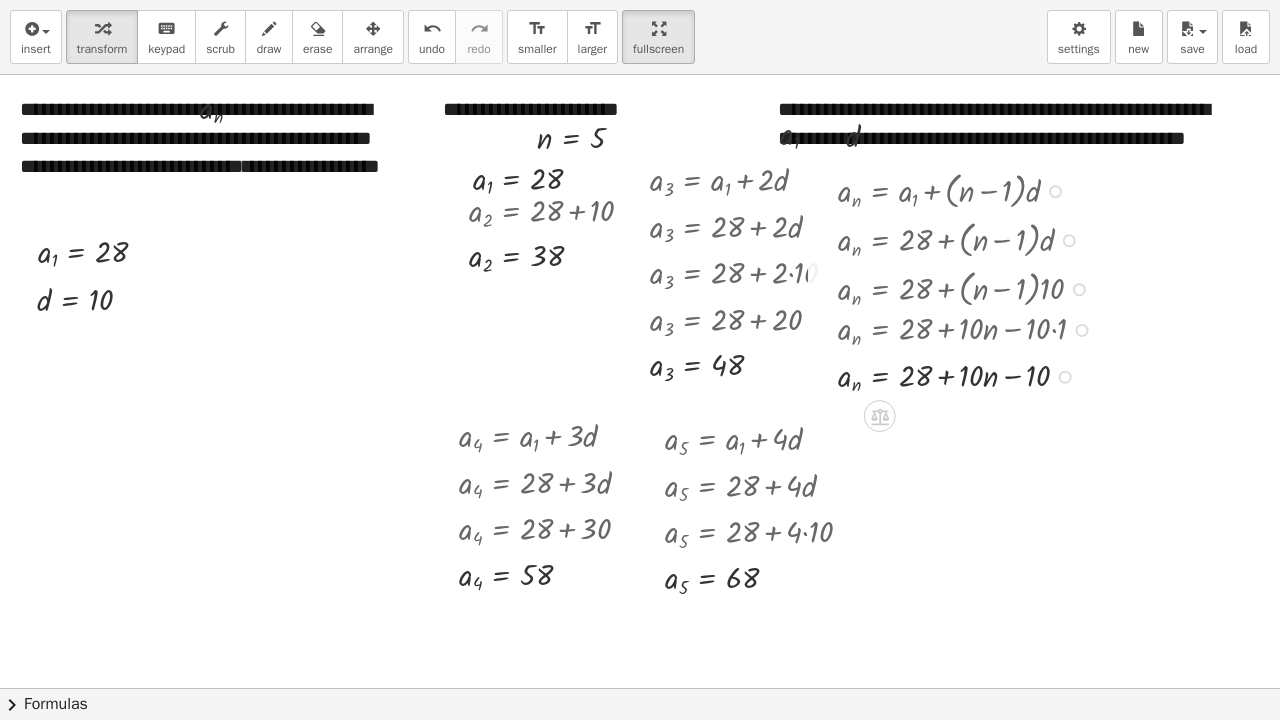 drag, startPoint x: 1076, startPoint y: 286, endPoint x: 1084, endPoint y: 334, distance: 48.6621 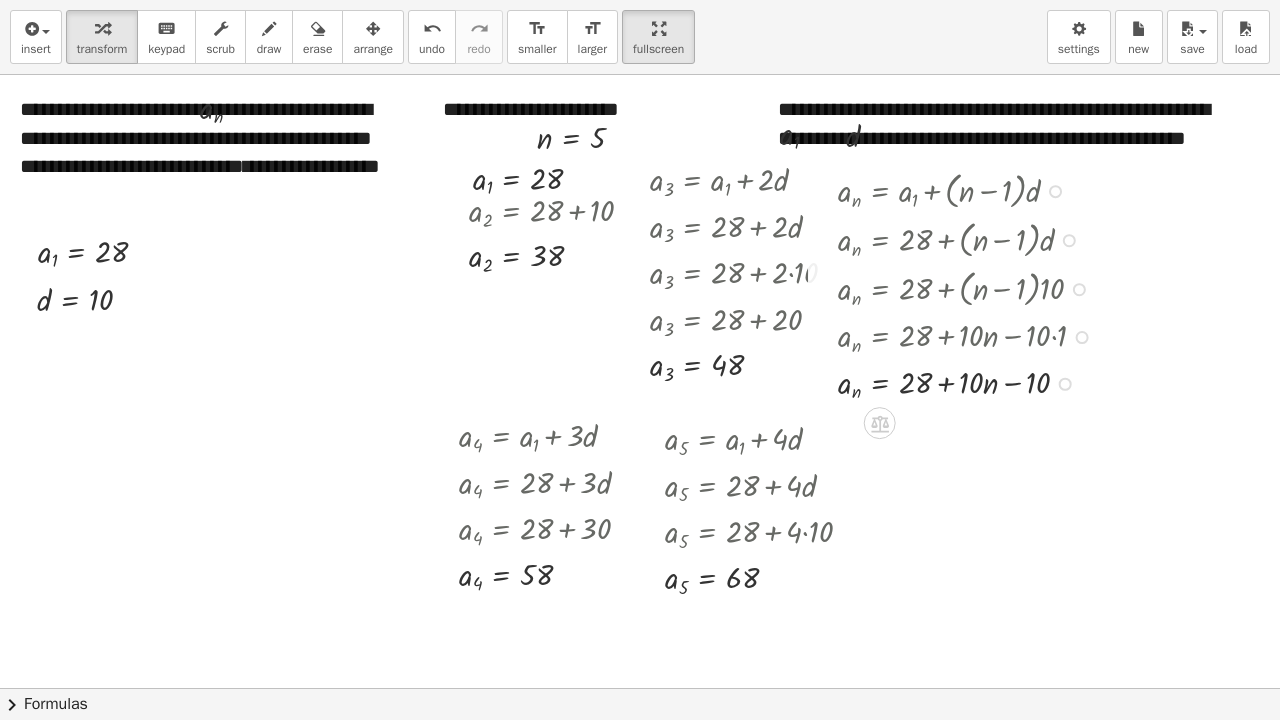 click at bounding box center (970, 335) 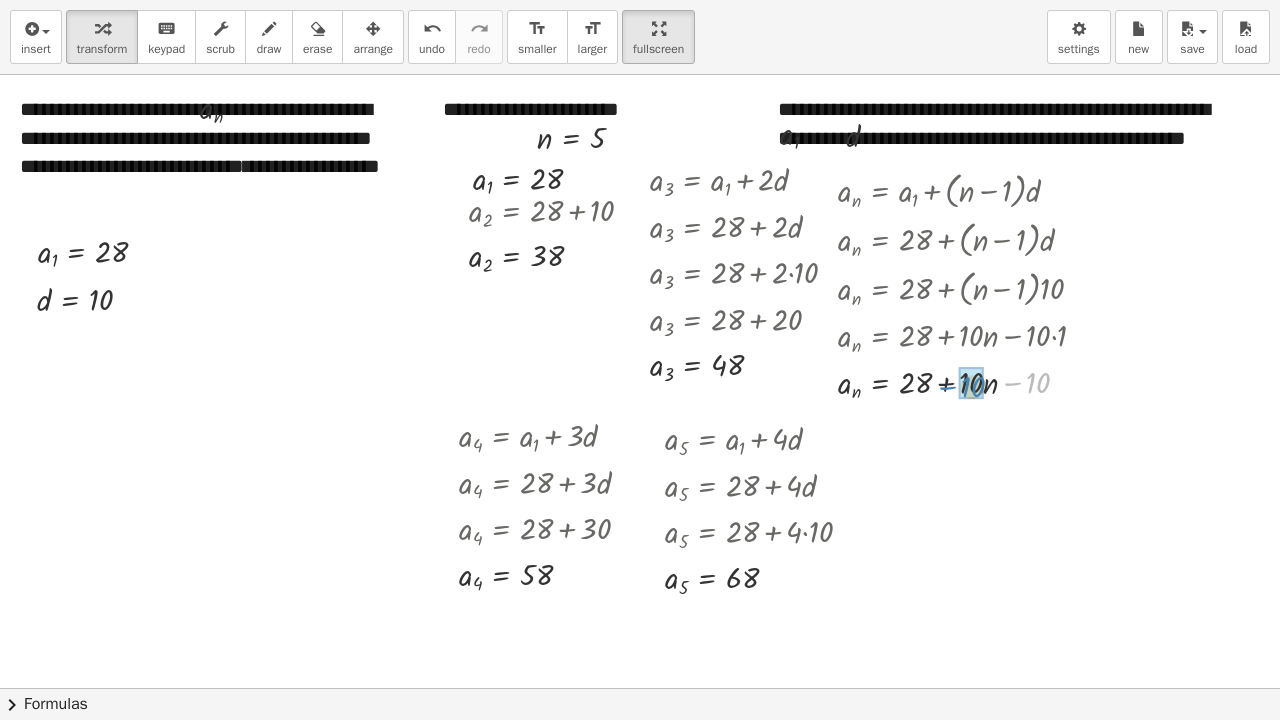drag, startPoint x: 1039, startPoint y: 382, endPoint x: 974, endPoint y: 386, distance: 65.12296 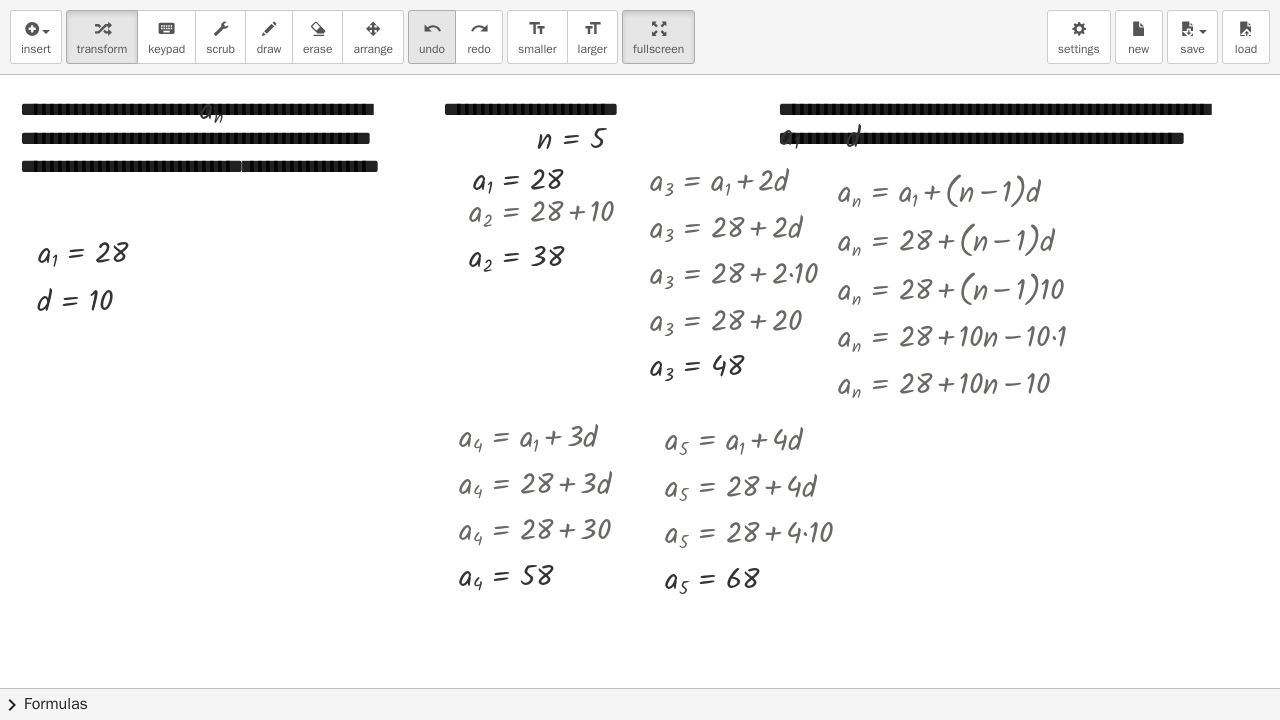 click on "undo" at bounding box center [432, 29] 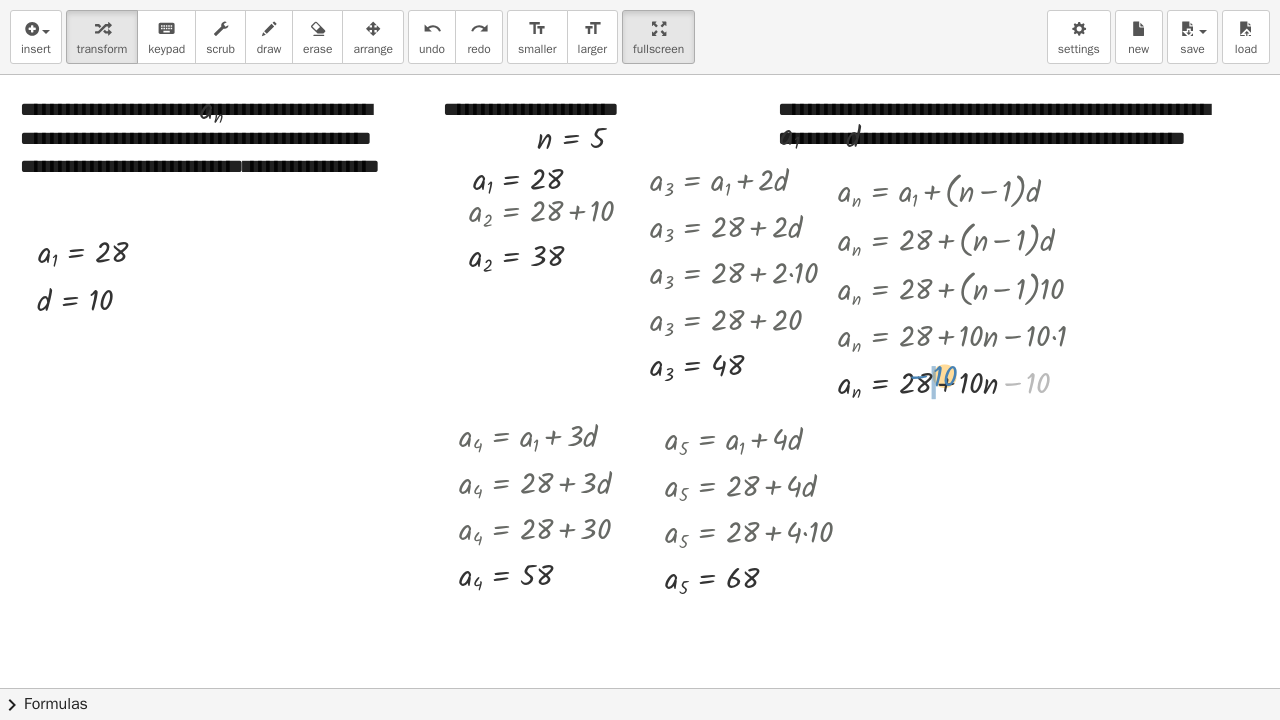 drag, startPoint x: 1034, startPoint y: 384, endPoint x: 960, endPoint y: 370, distance: 75.31268 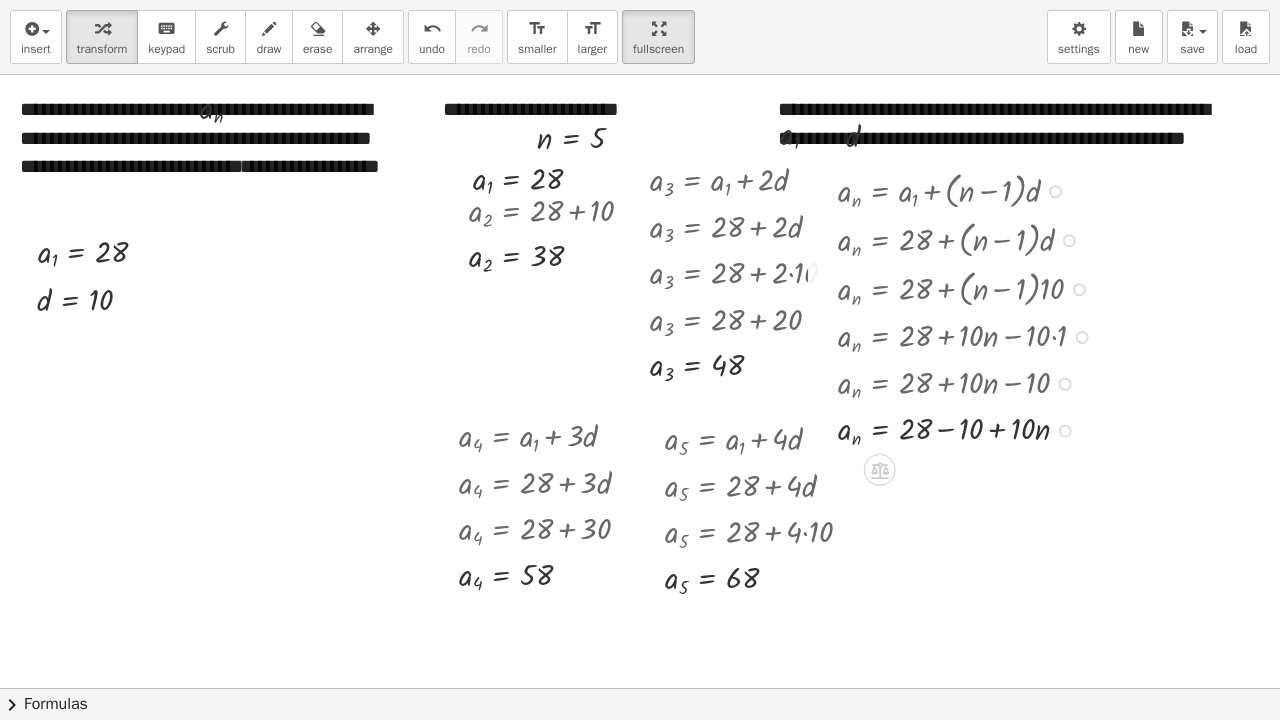 drag, startPoint x: 1059, startPoint y: 380, endPoint x: 1068, endPoint y: 429, distance: 49.819675 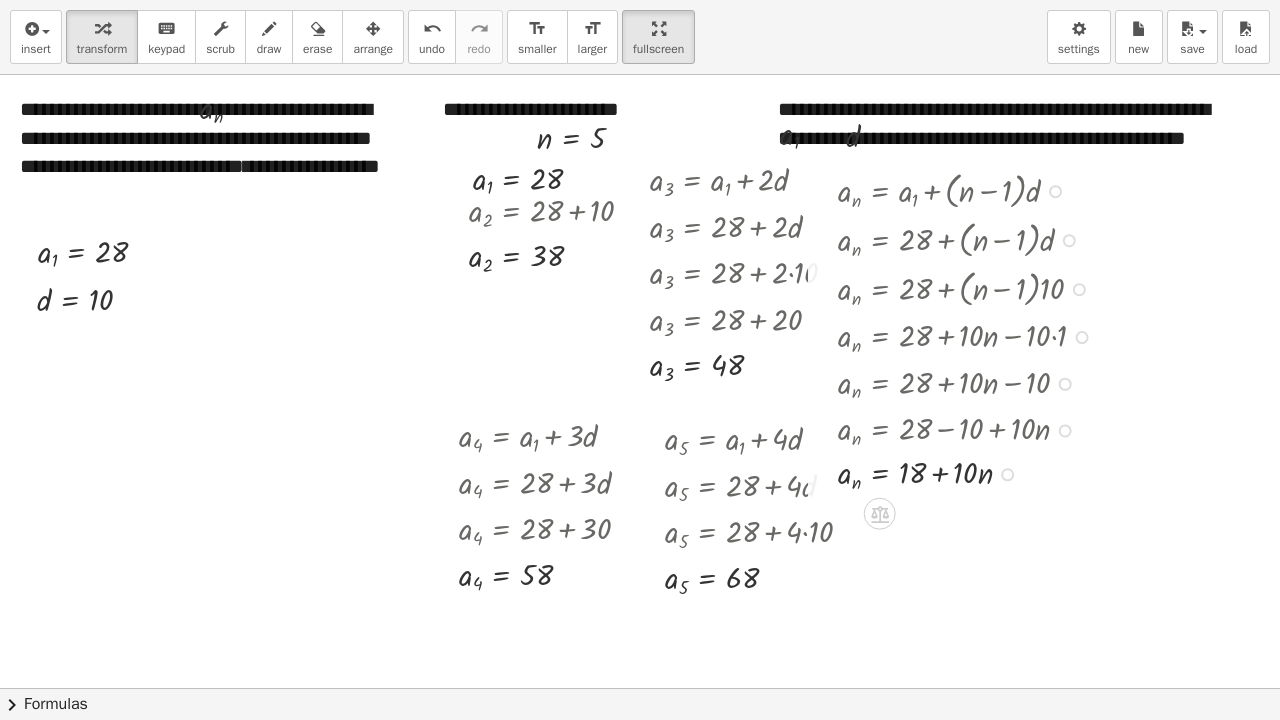 drag, startPoint x: 1010, startPoint y: 430, endPoint x: 1019, endPoint y: 482, distance: 52.773098 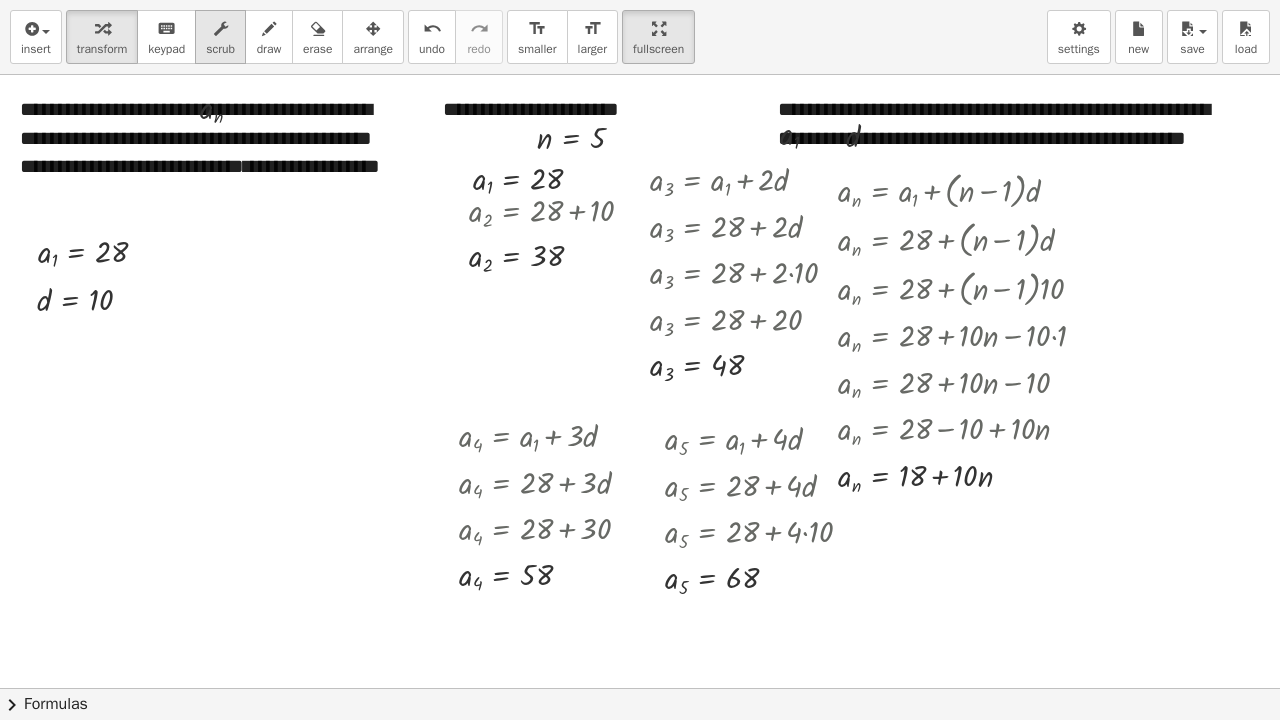 click at bounding box center [220, 28] 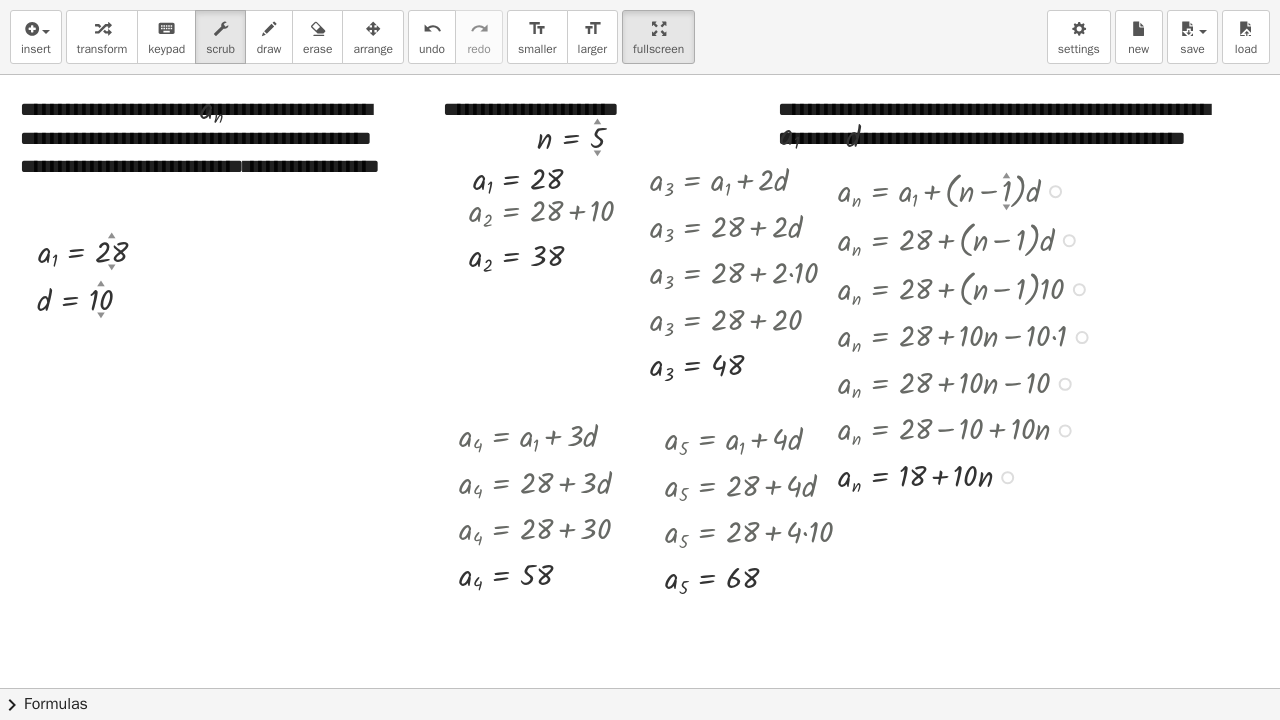 click at bounding box center [970, 189] 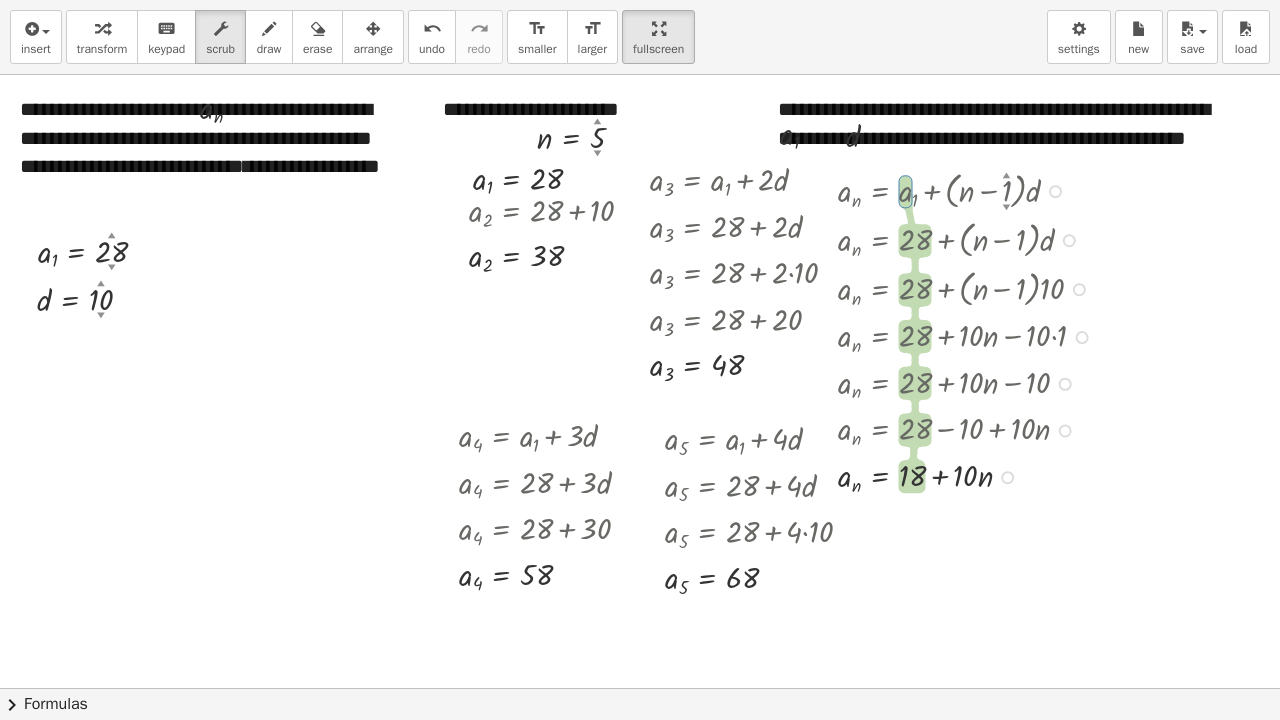 click at bounding box center (970, 189) 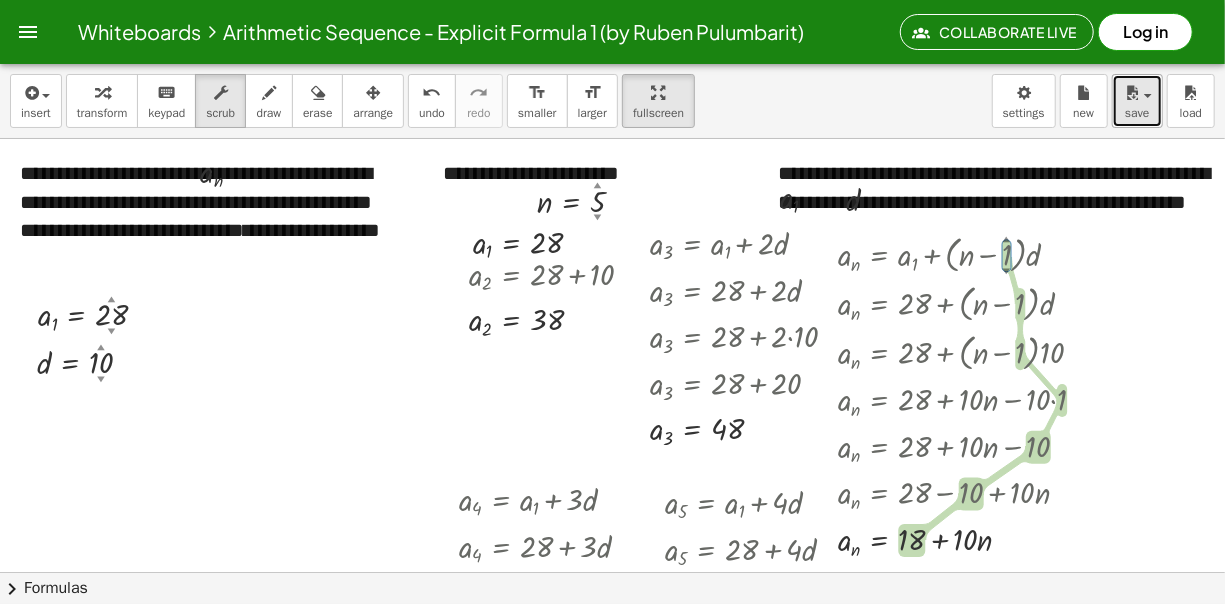 click on "save" at bounding box center (1137, 113) 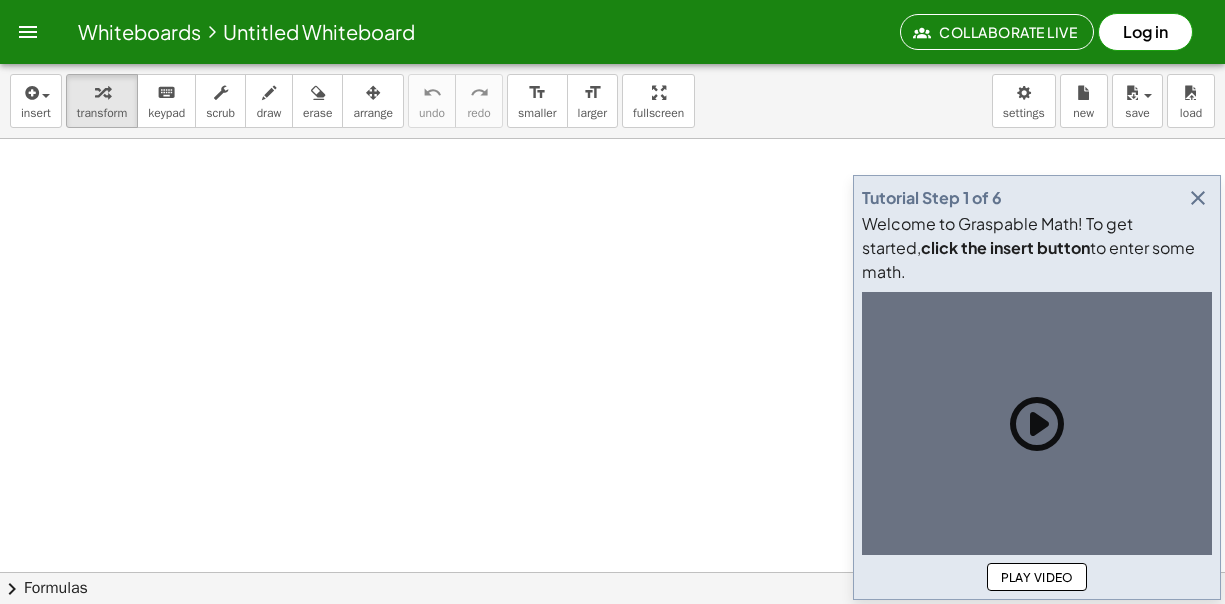 scroll, scrollTop: 0, scrollLeft: 0, axis: both 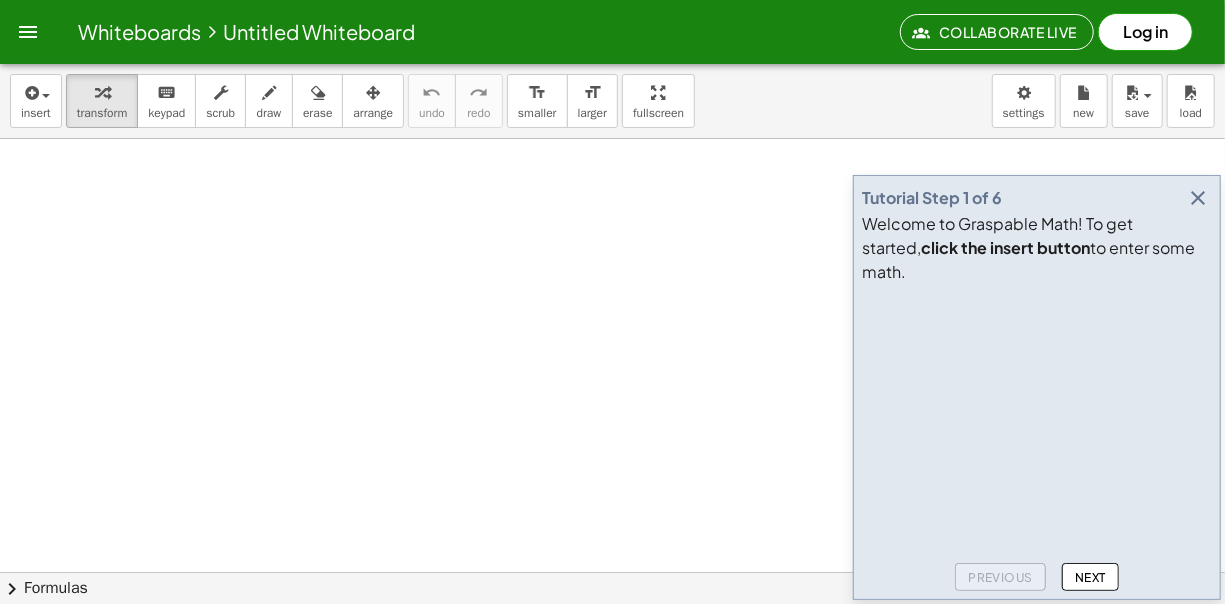 click at bounding box center (1198, 198) 